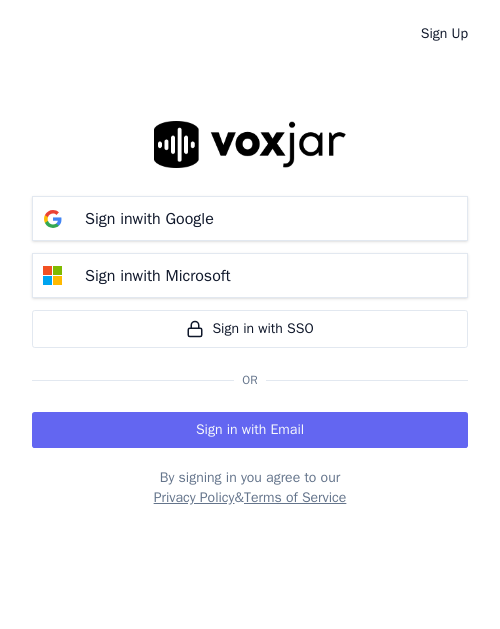 scroll, scrollTop: 0, scrollLeft: 0, axis: both 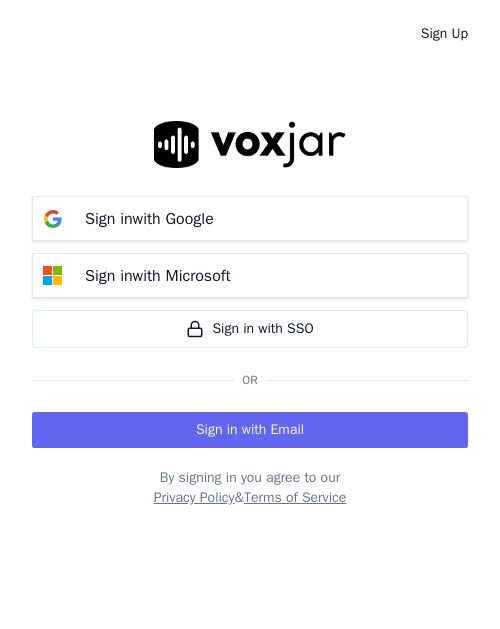 click on "Sign in with Email" at bounding box center (250, 430) 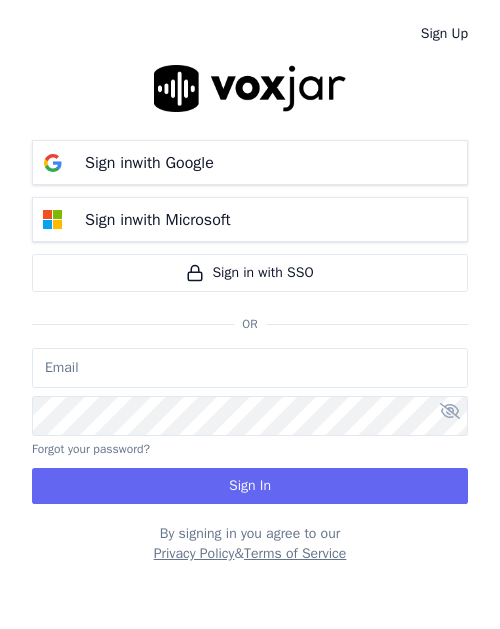 click at bounding box center [250, 368] 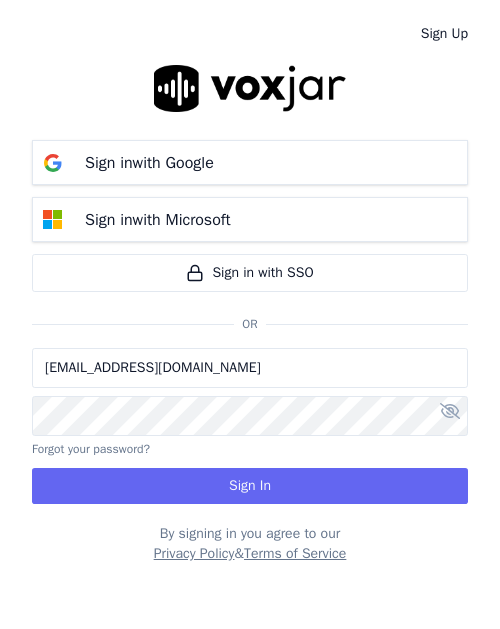 type on "gcastro@asilpc.com" 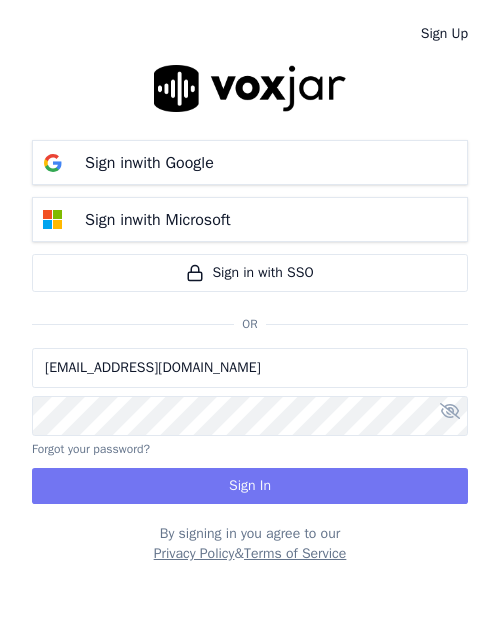 click on "Sign In" at bounding box center [250, 486] 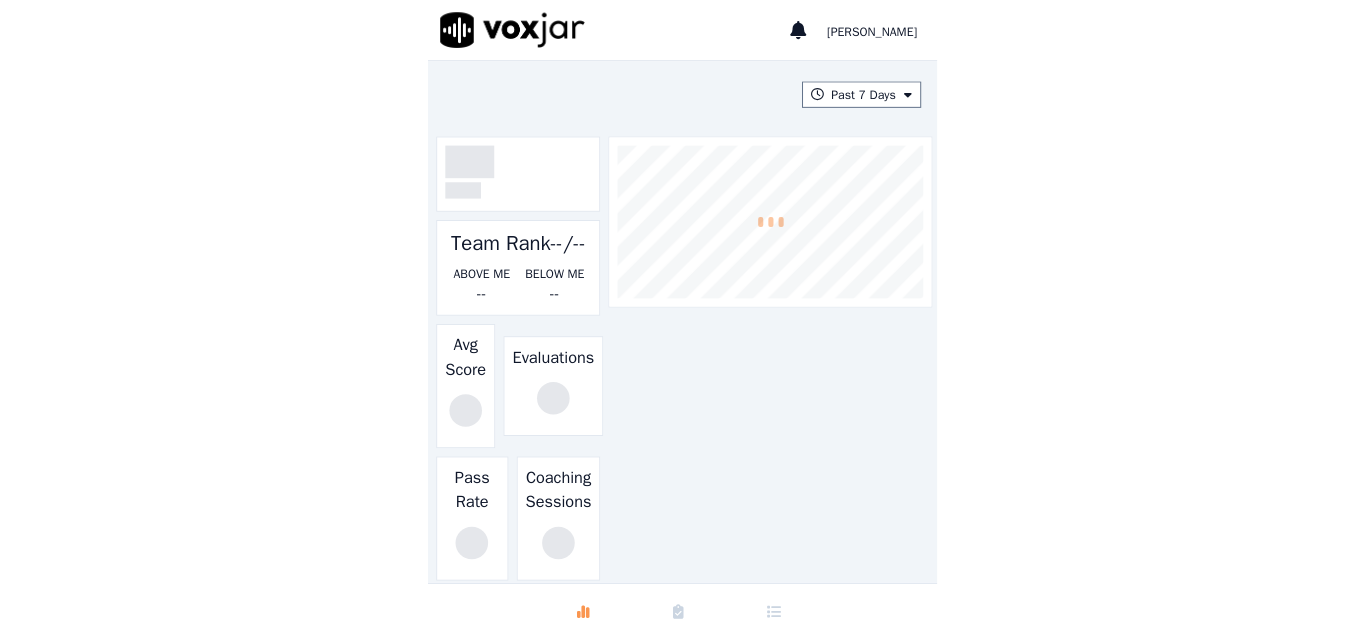 scroll, scrollTop: 0, scrollLeft: 0, axis: both 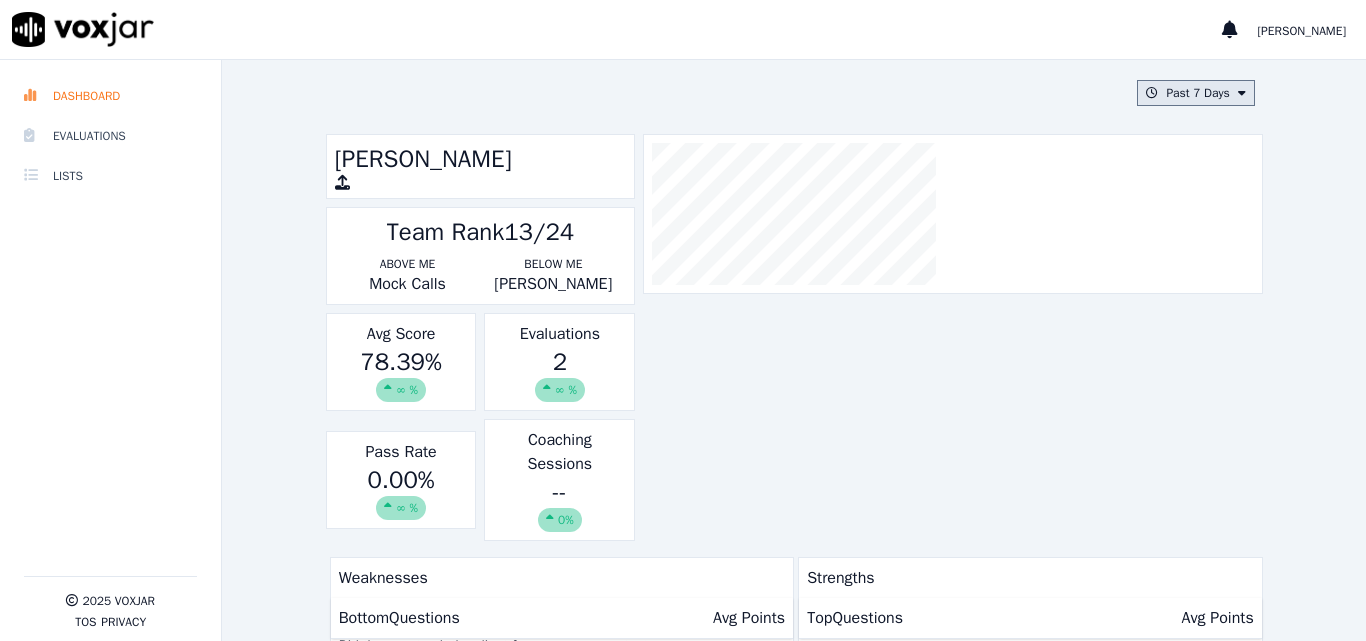 click on "Past 7 Days" at bounding box center (1195, 93) 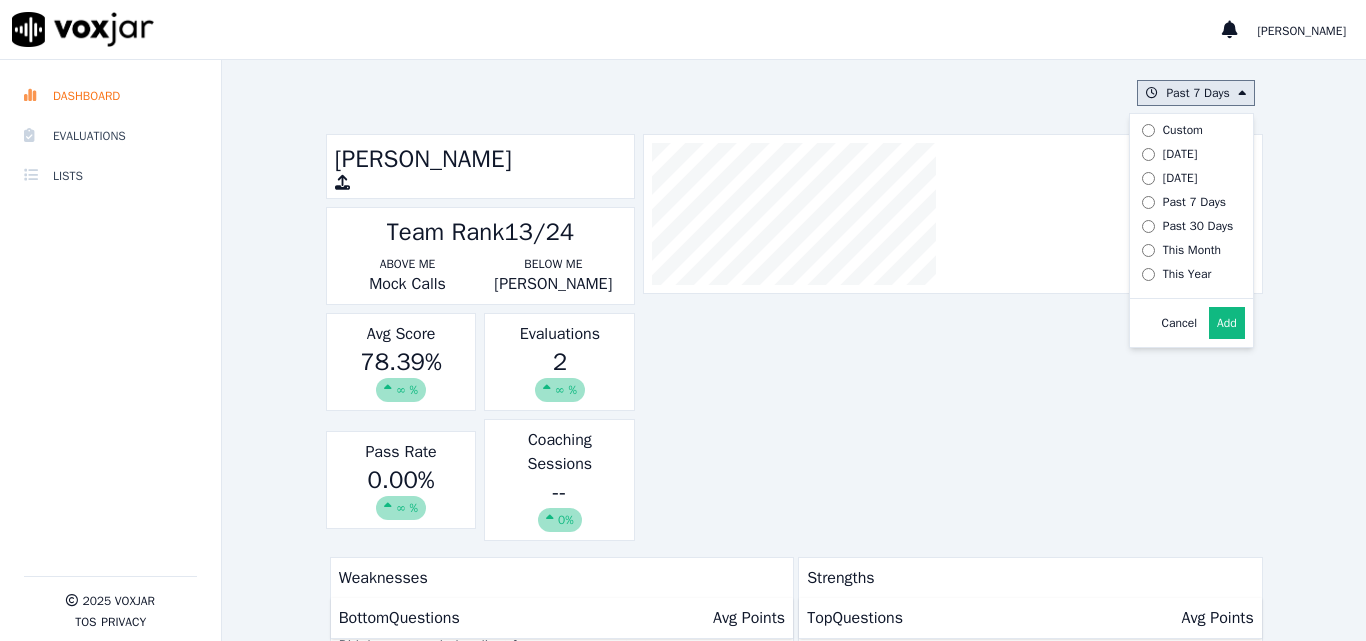 click on "Yesterday" at bounding box center [1180, 178] 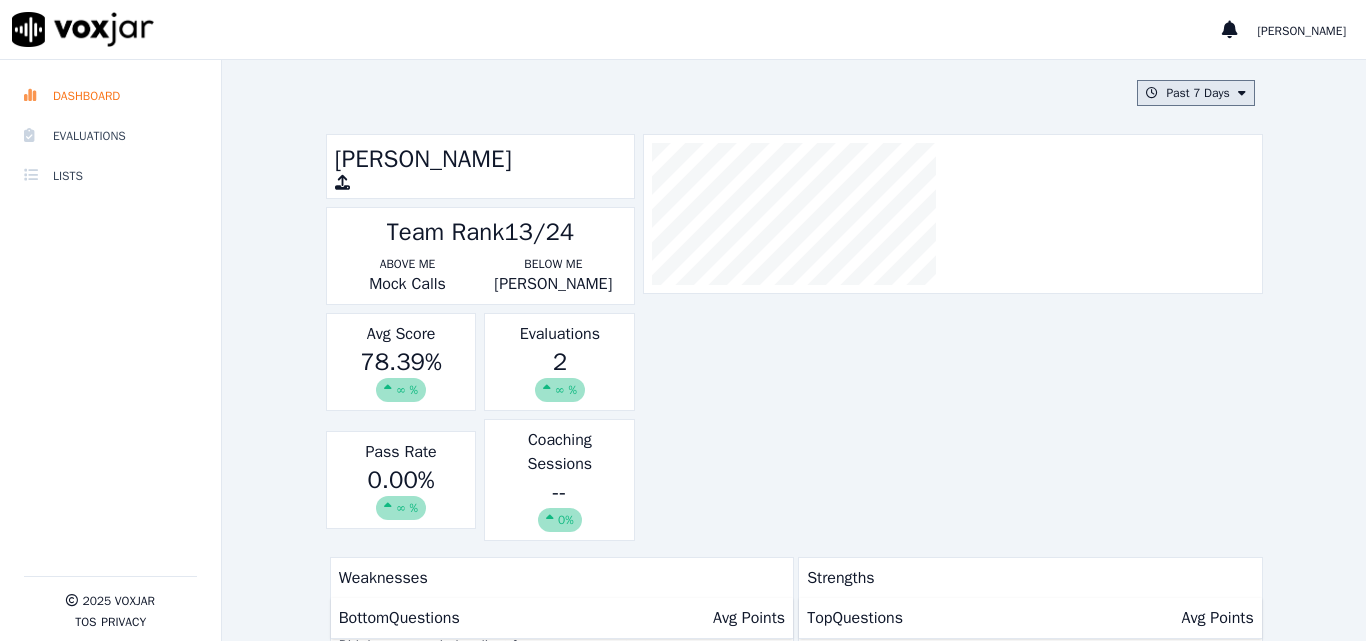 click on "Past 7 Days" at bounding box center [1195, 93] 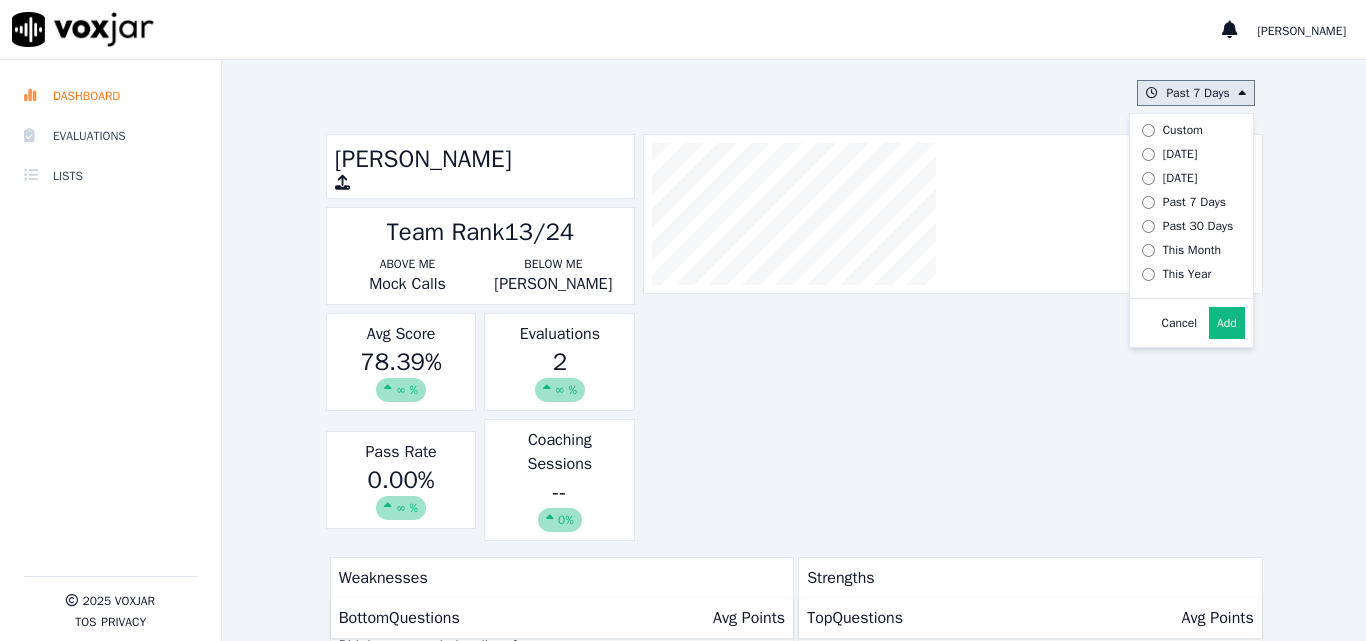 click on "Past 30 Days" at bounding box center (1198, 226) 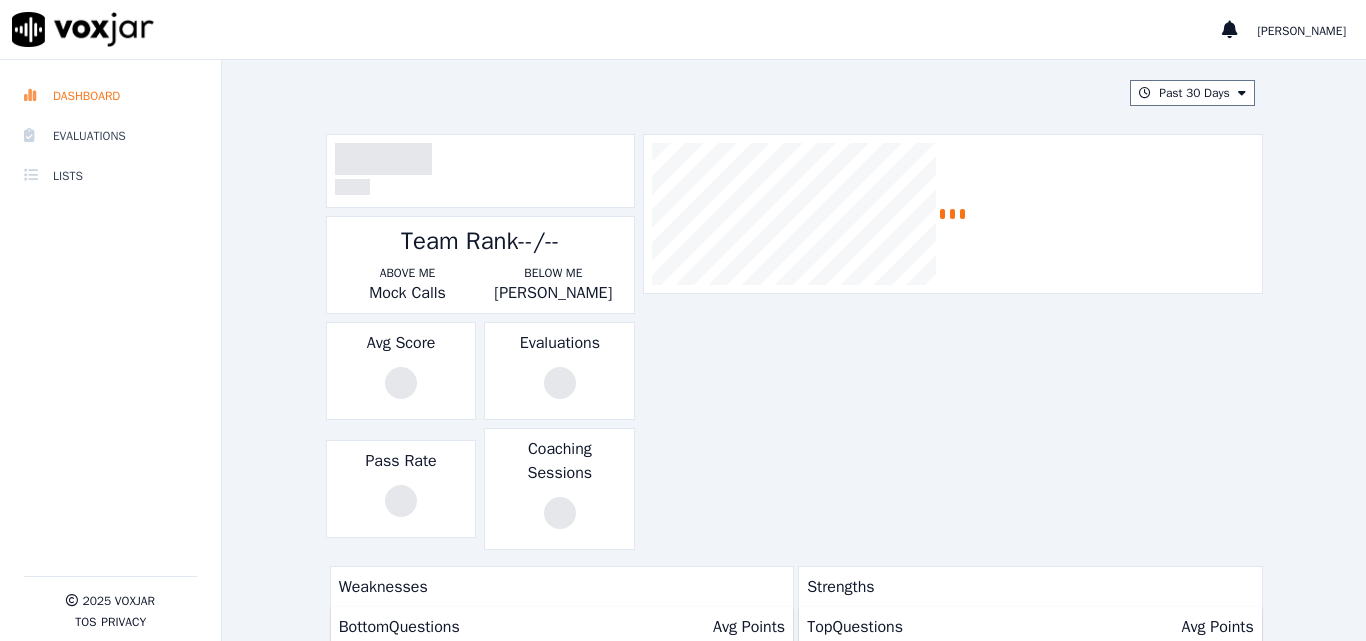 scroll, scrollTop: 68, scrollLeft: 0, axis: vertical 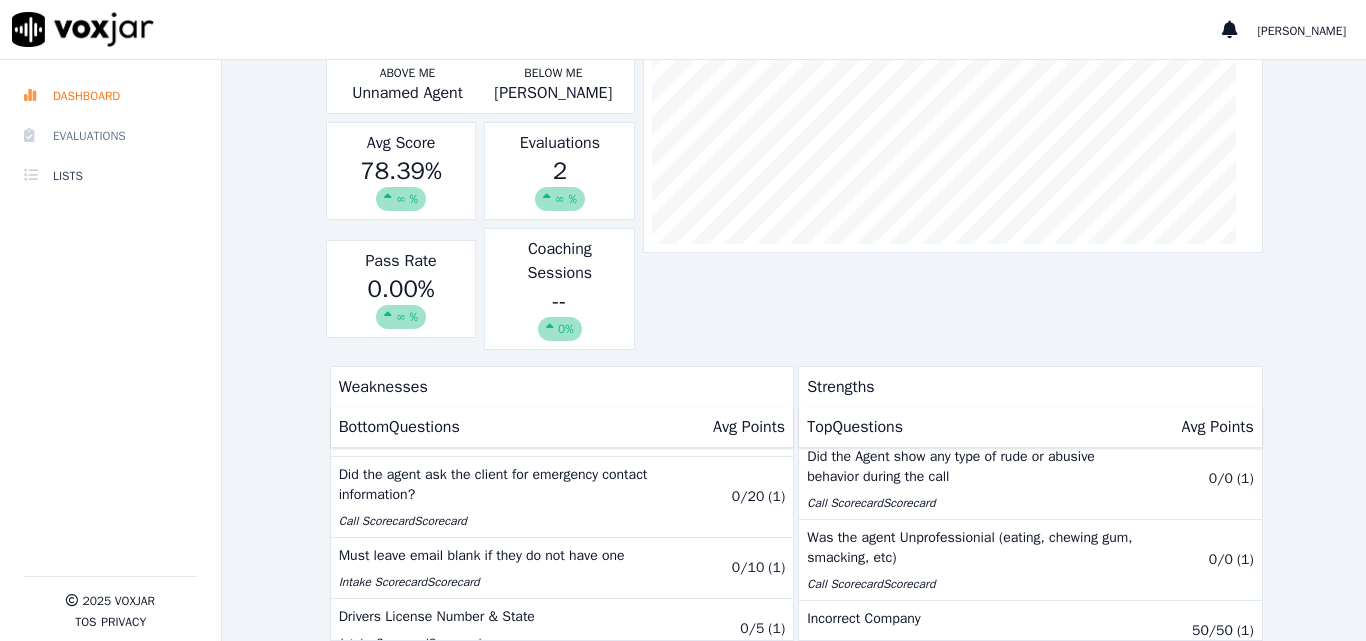 click on "Evaluations" at bounding box center (110, 136) 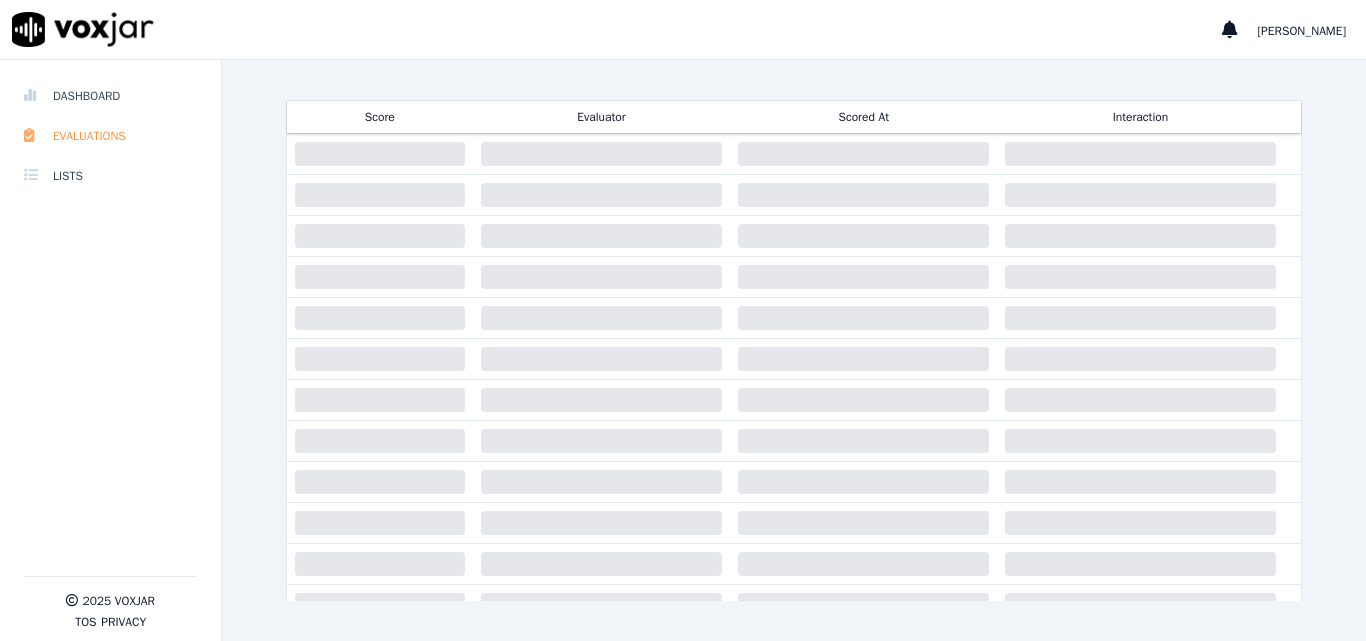 scroll, scrollTop: 0, scrollLeft: 0, axis: both 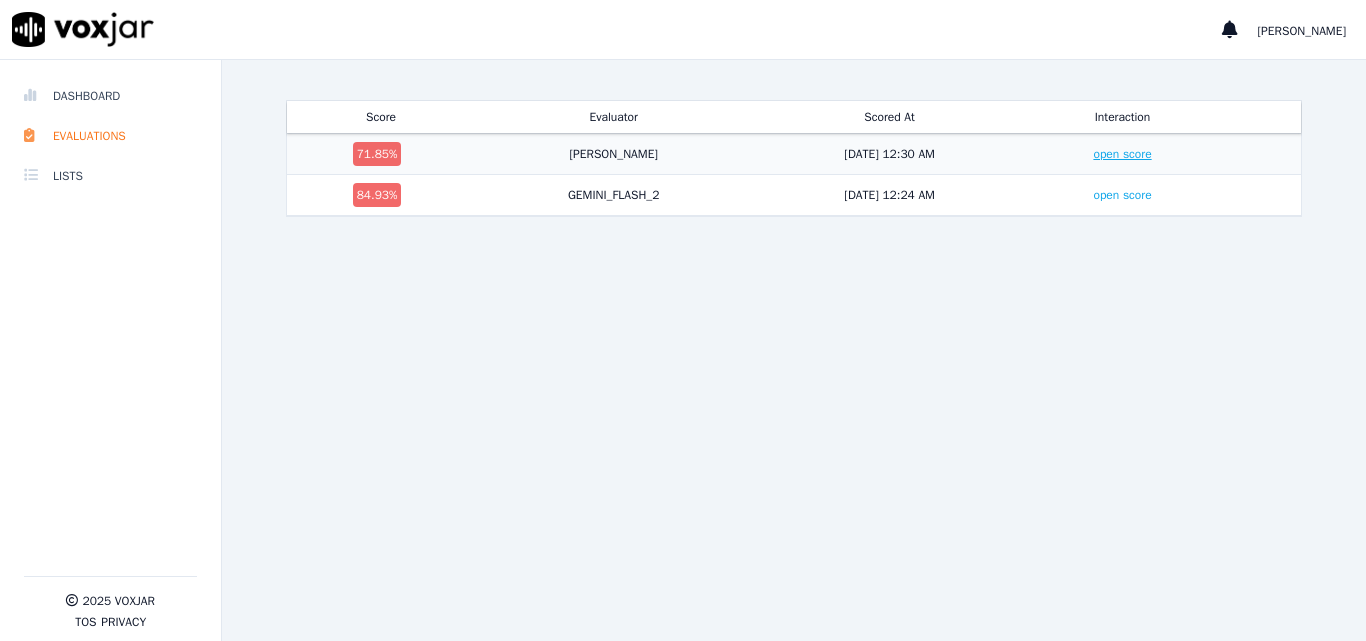 click on "open score" at bounding box center (1122, 154) 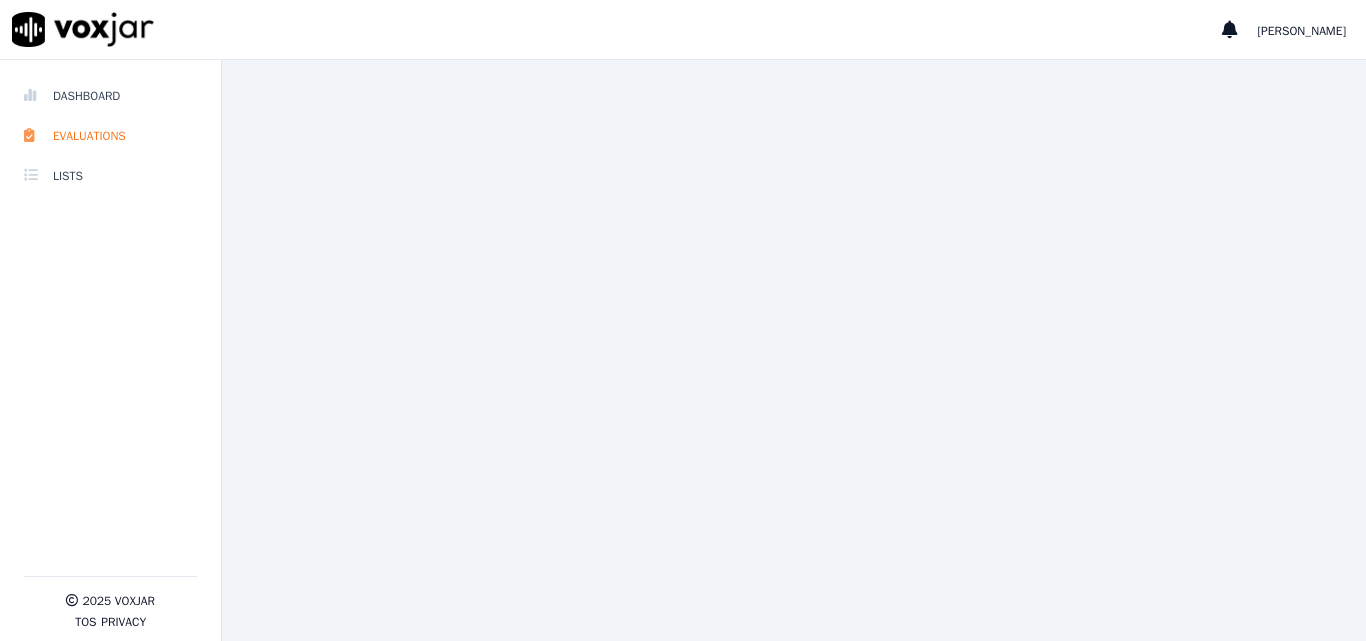 scroll, scrollTop: 0, scrollLeft: 0, axis: both 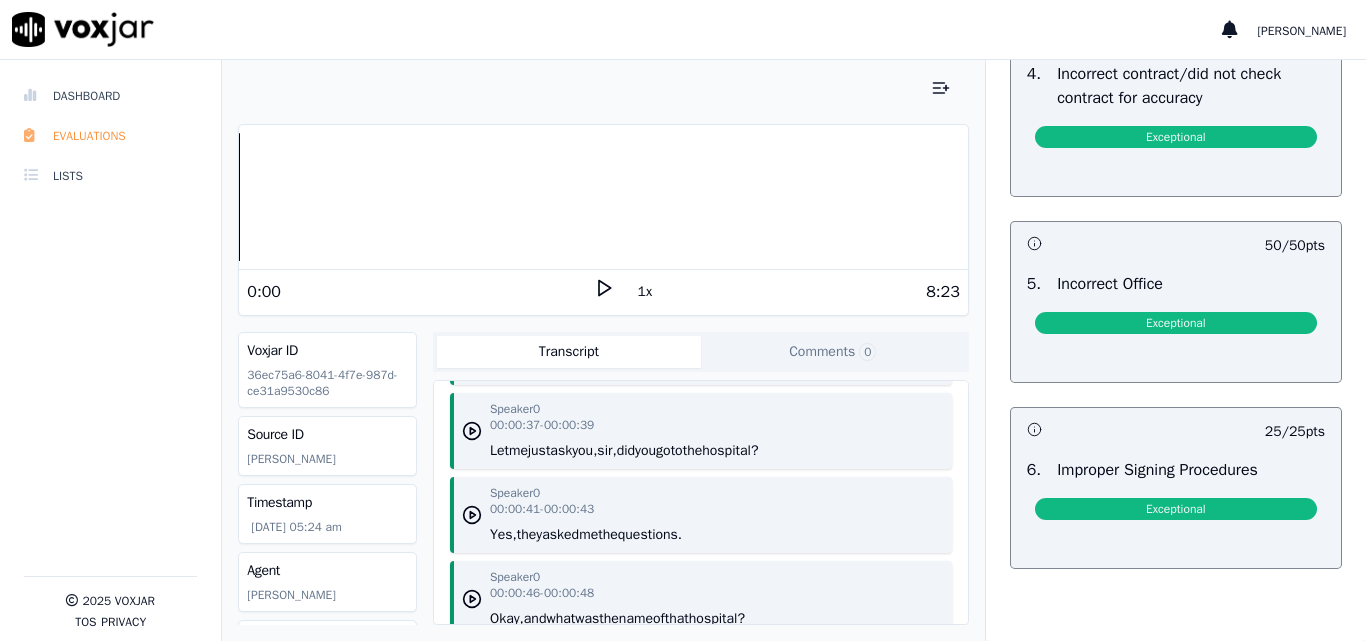 click on "Evaluations" at bounding box center [110, 136] 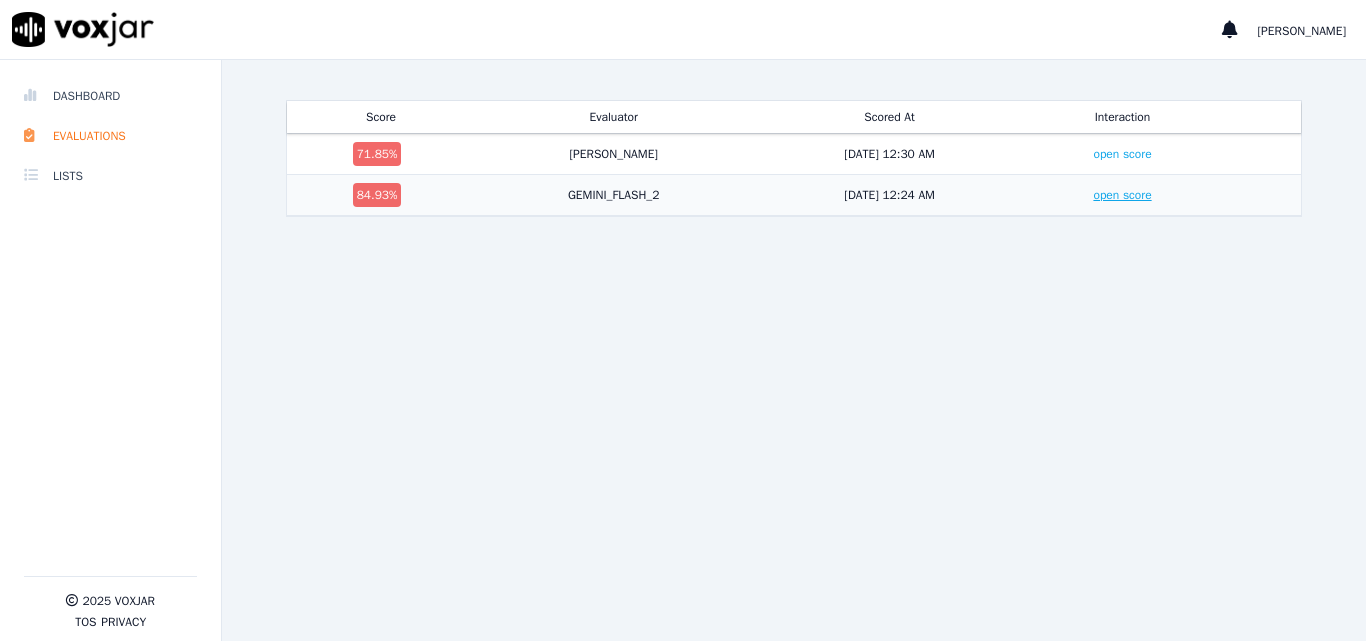 click on "open score" at bounding box center [1122, 195] 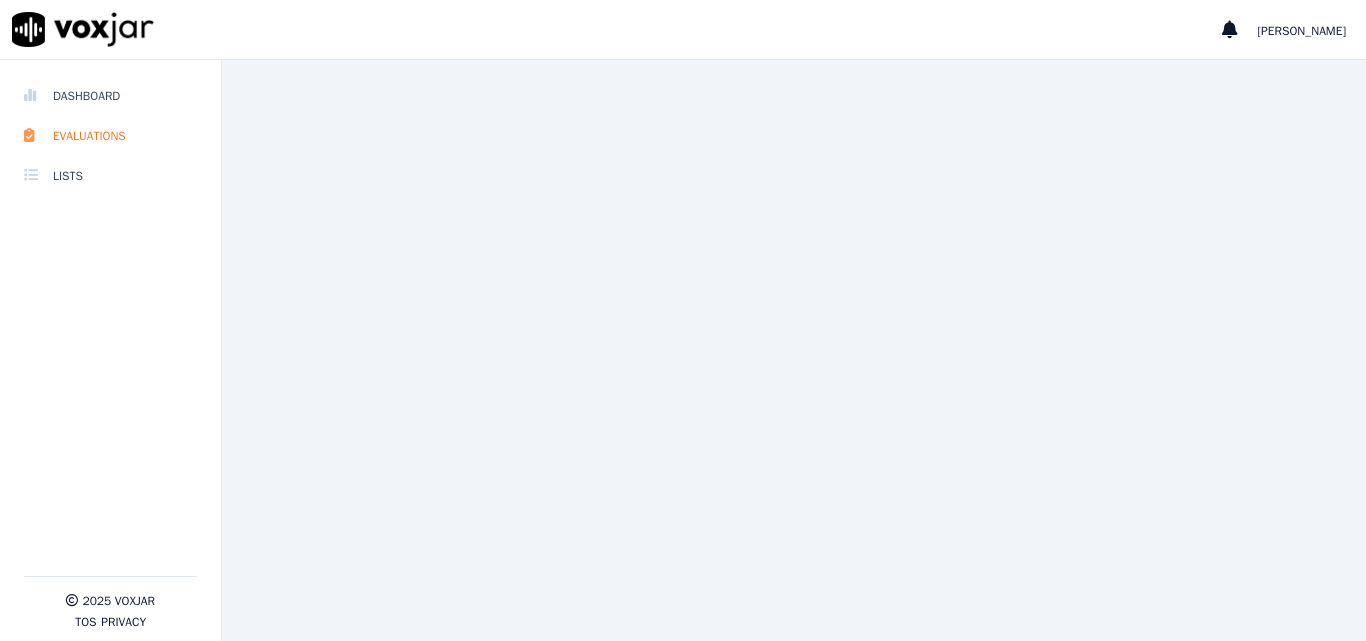 scroll, scrollTop: 0, scrollLeft: 0, axis: both 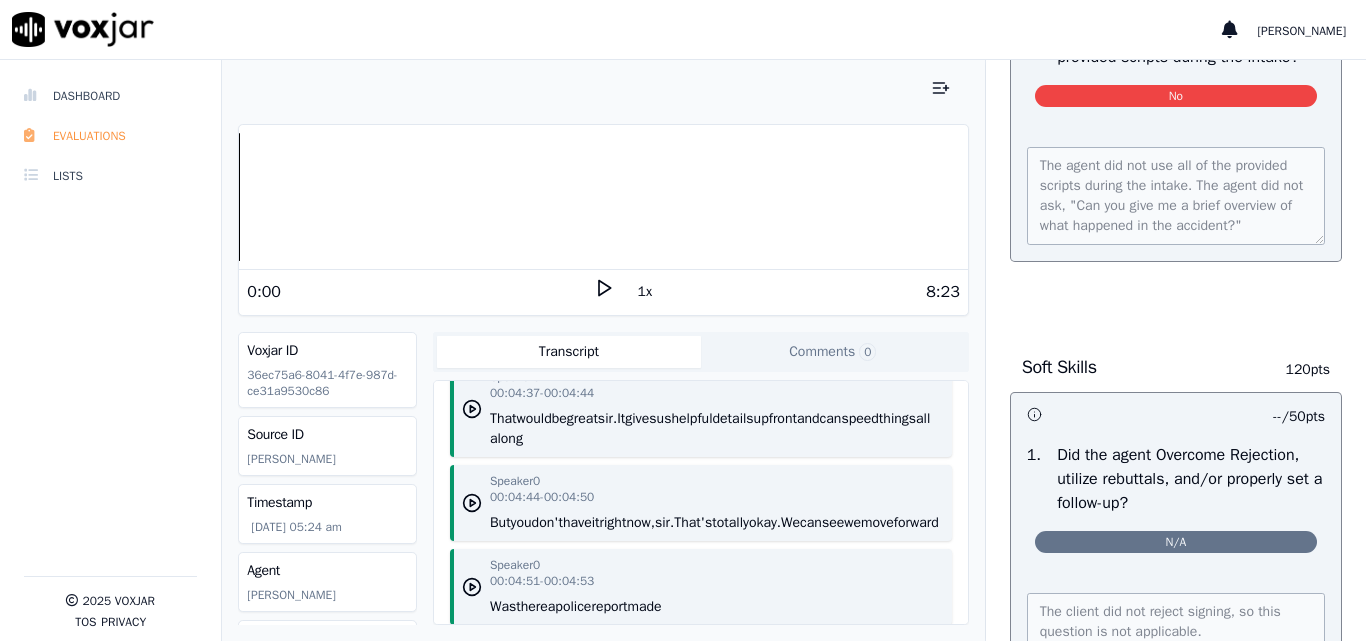 click on "Evaluations" at bounding box center [110, 136] 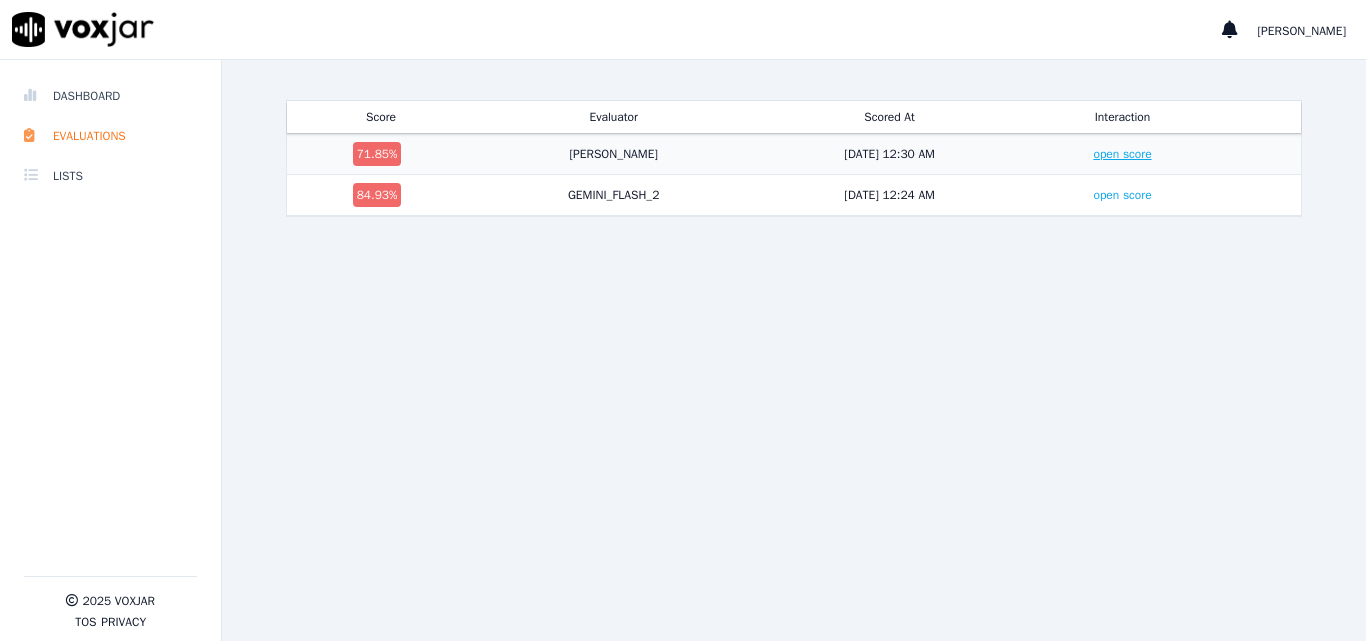 click on "open score" at bounding box center (1122, 154) 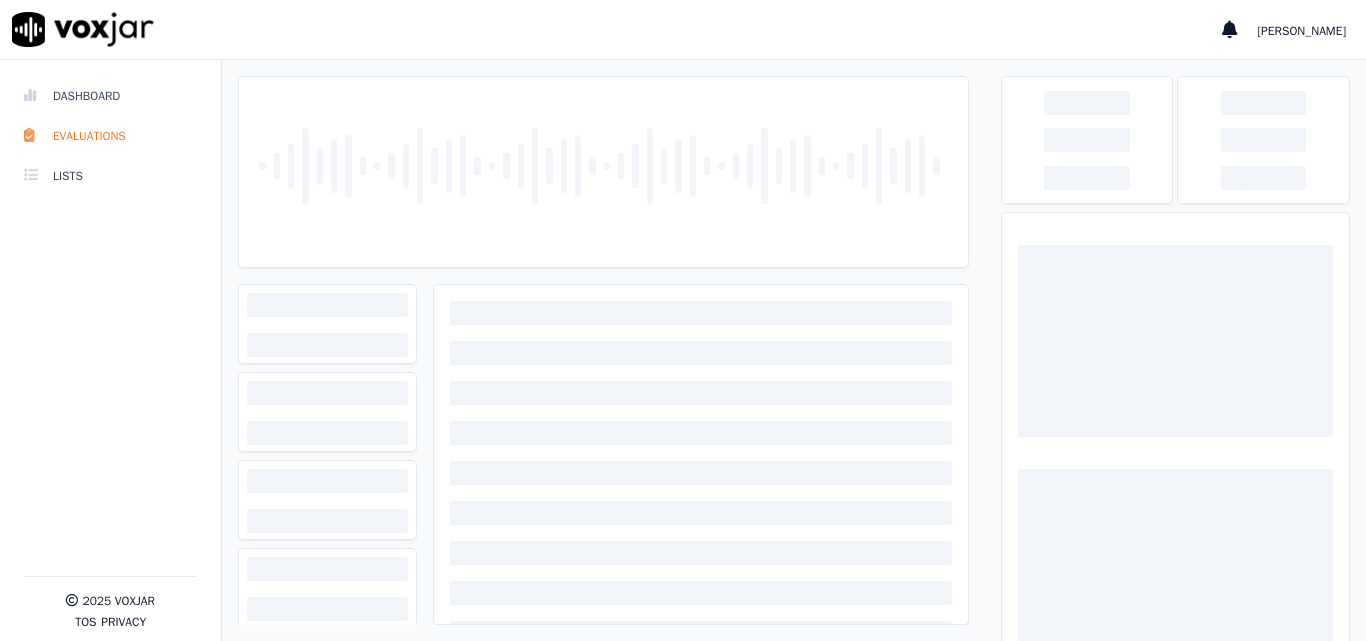 scroll, scrollTop: 0, scrollLeft: 0, axis: both 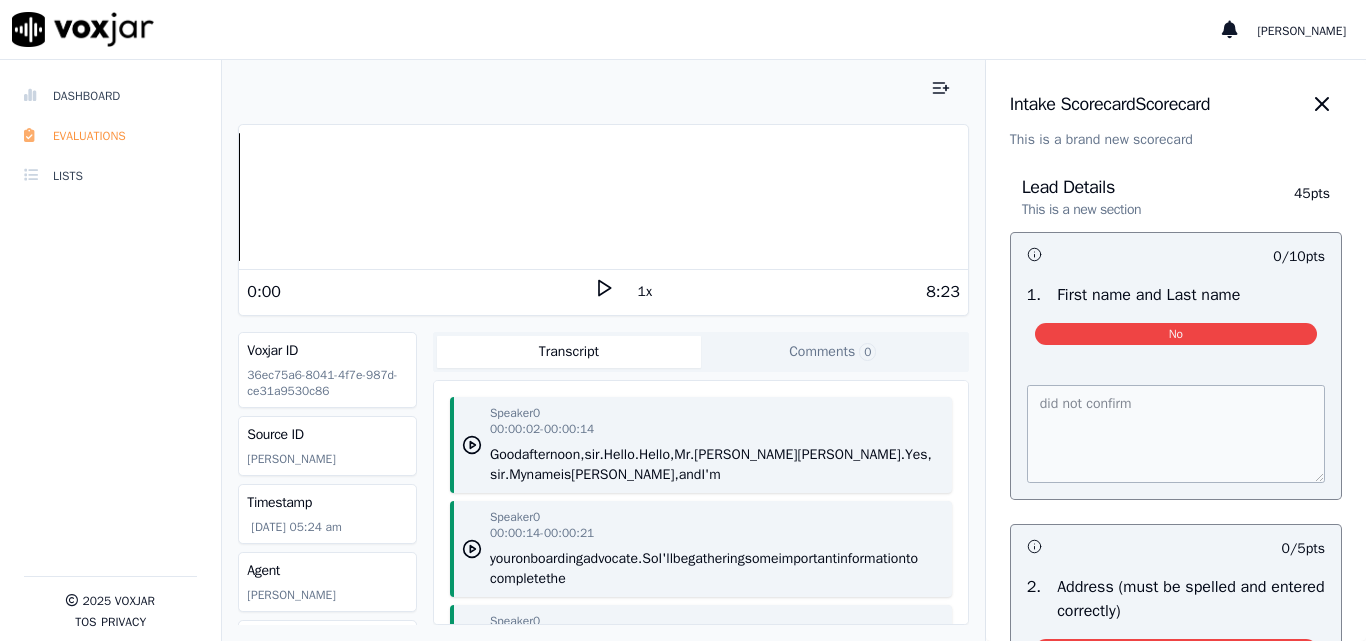 click on "Evaluations" at bounding box center (110, 136) 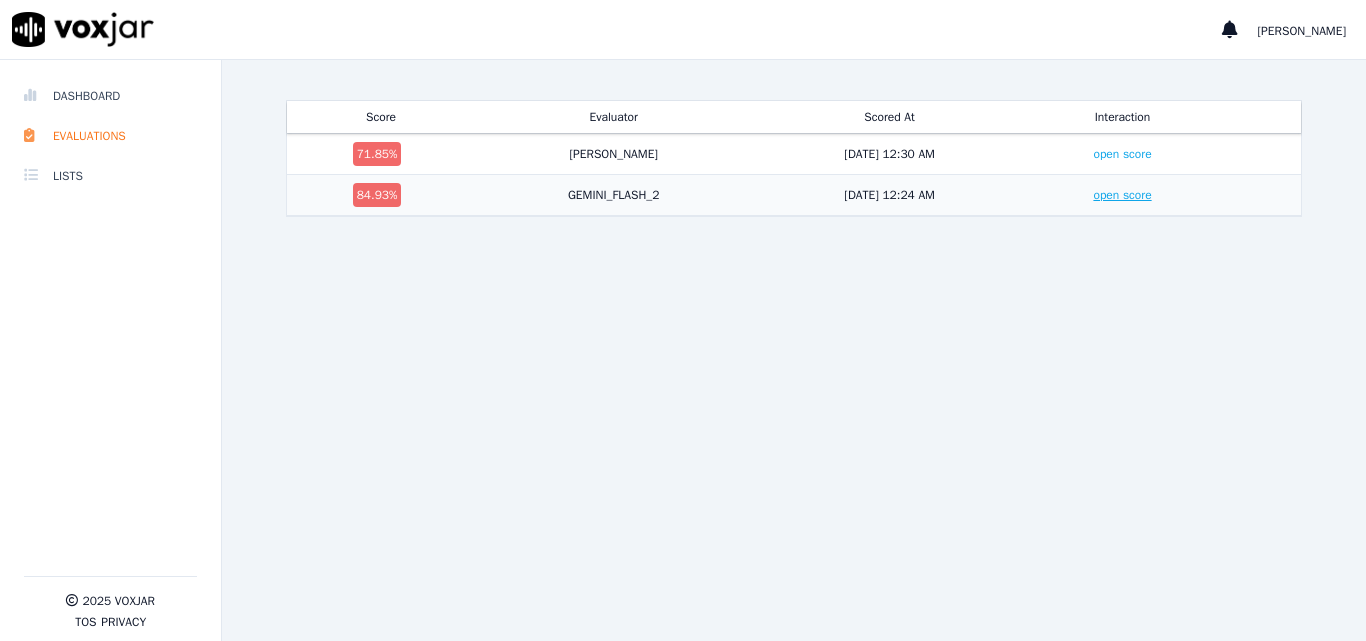 click on "open score" at bounding box center (1122, 195) 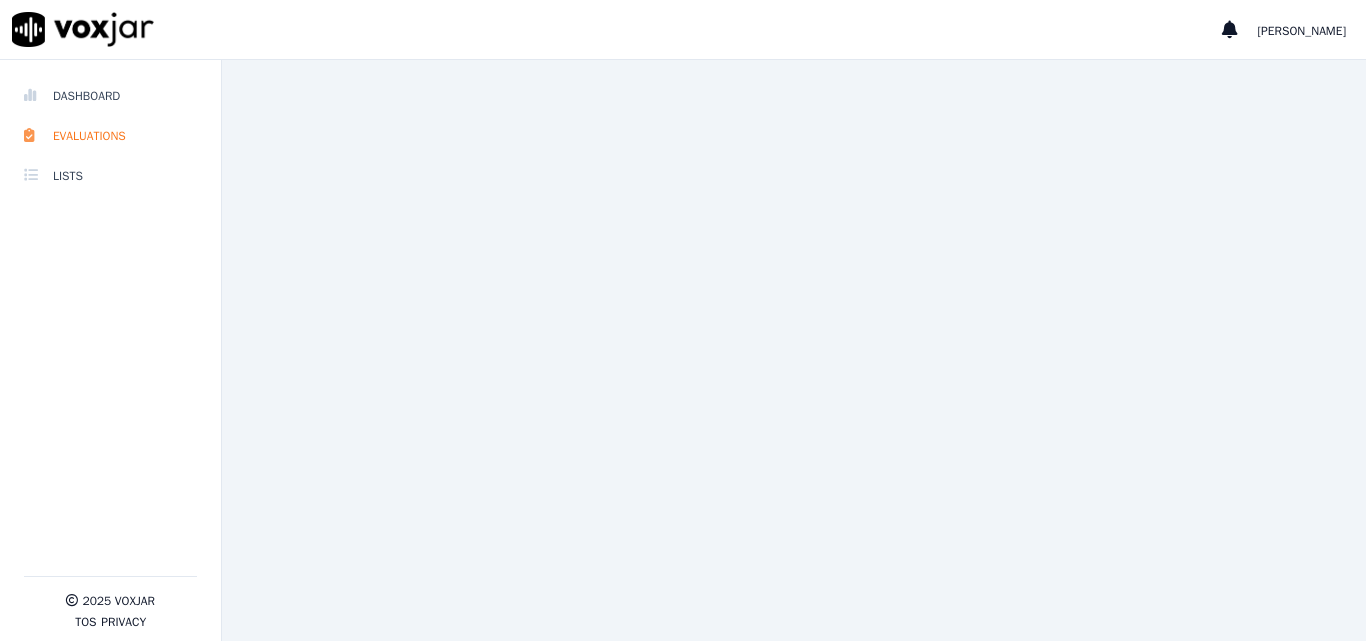 scroll, scrollTop: 0, scrollLeft: 0, axis: both 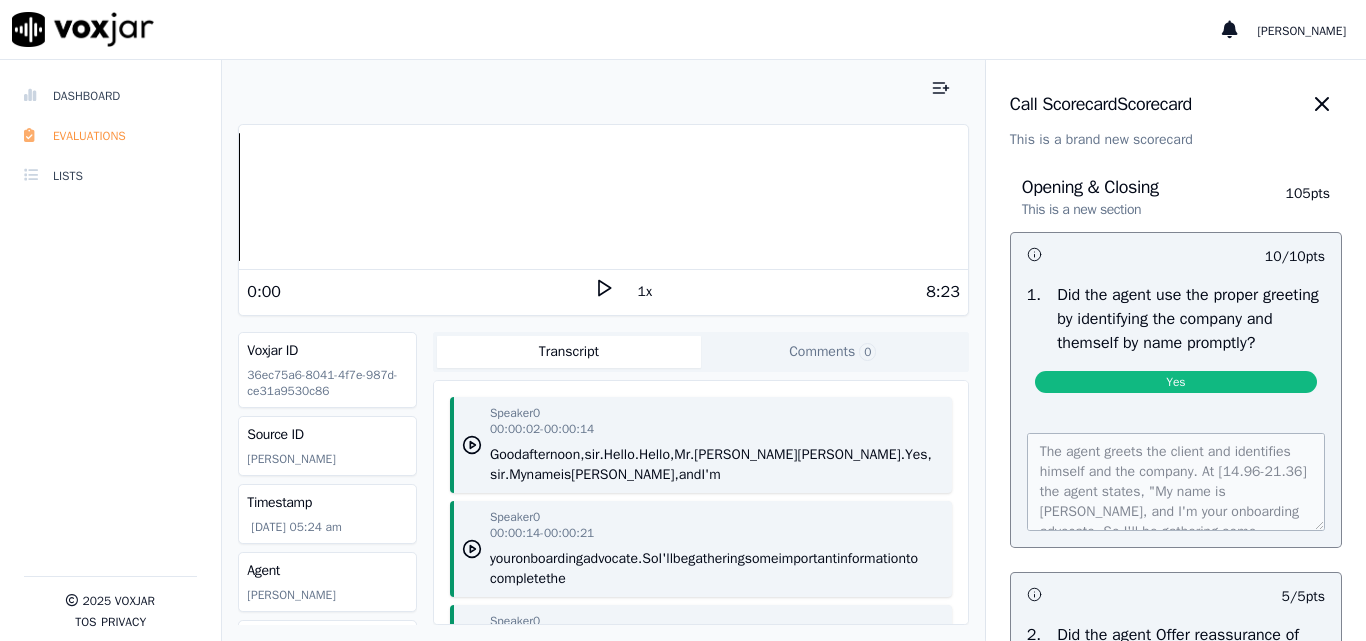 click on "Evaluations" at bounding box center [110, 136] 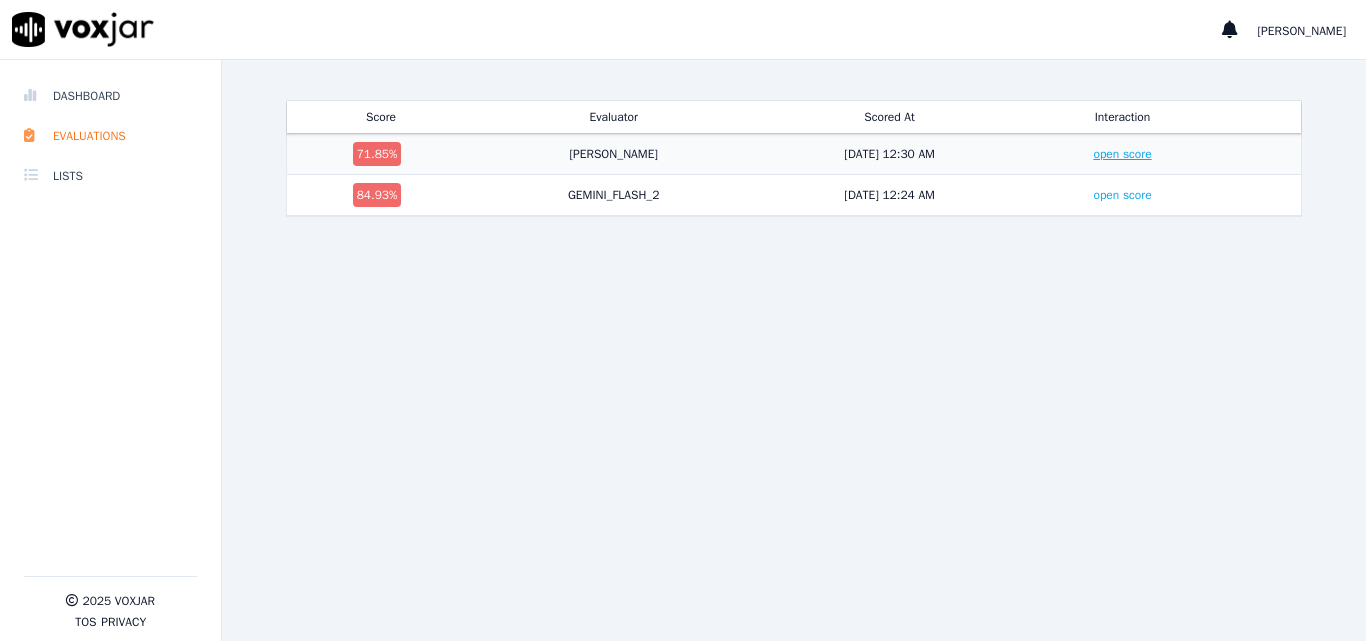 click on "open score" at bounding box center (1122, 154) 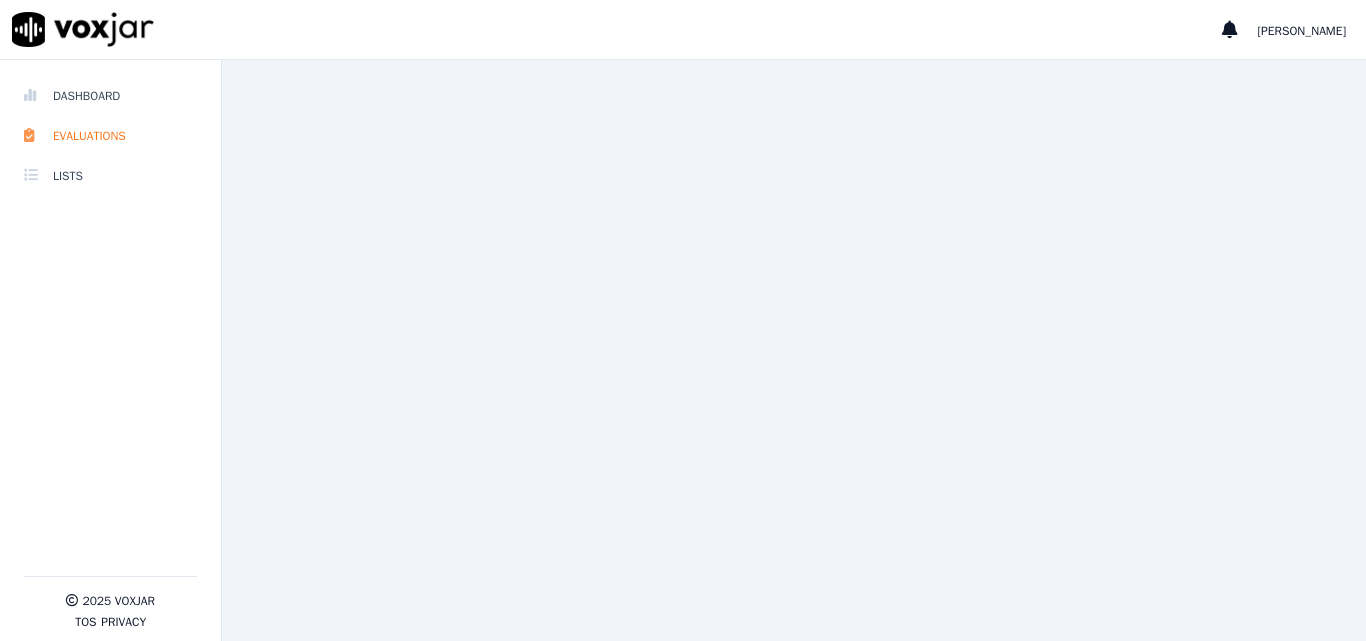 scroll, scrollTop: 0, scrollLeft: 0, axis: both 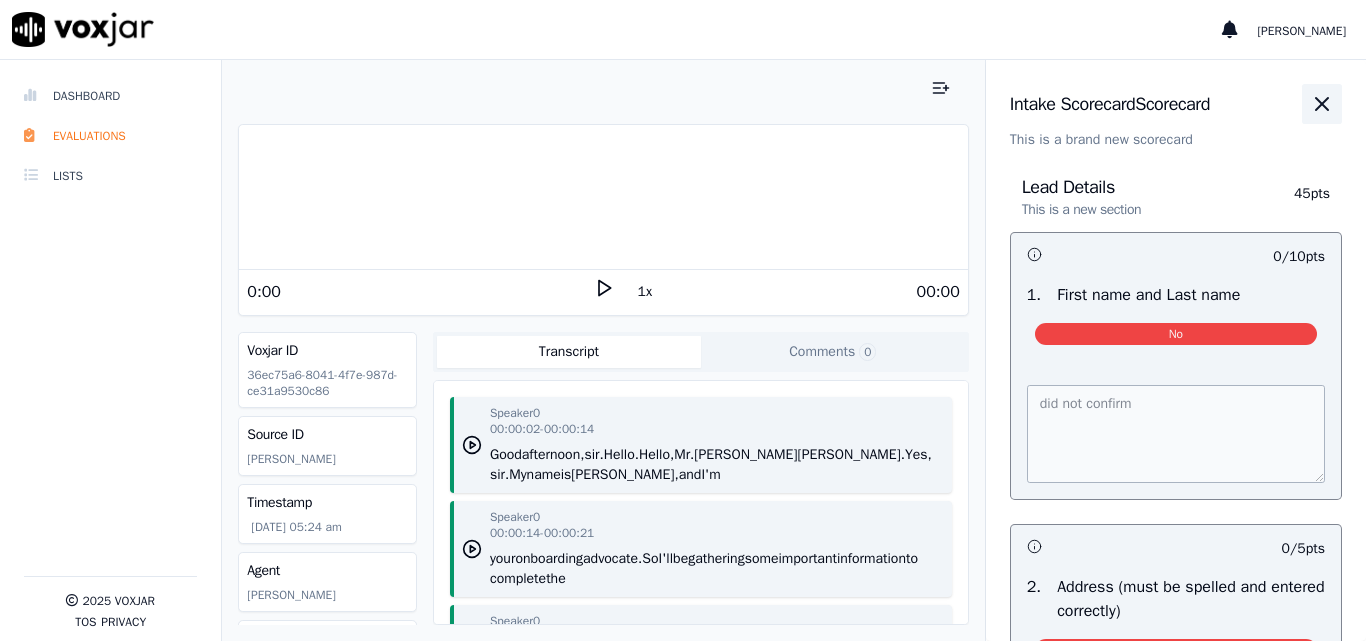 click 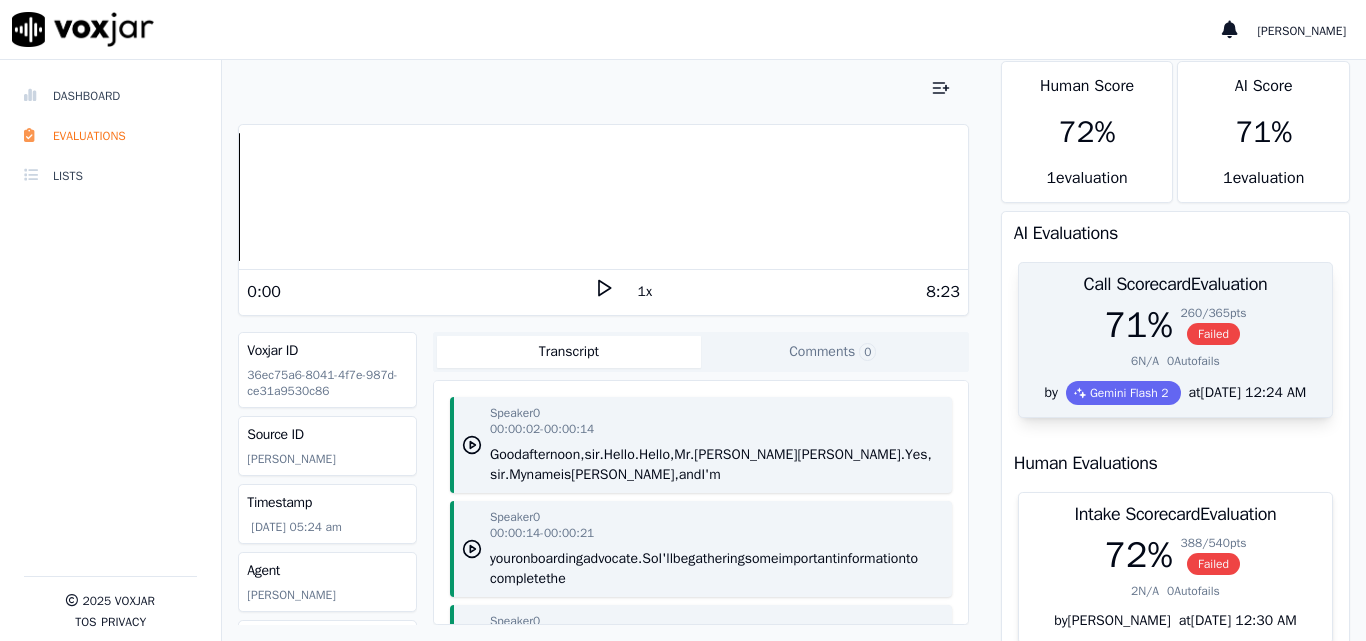 scroll, scrollTop: 0, scrollLeft: 0, axis: both 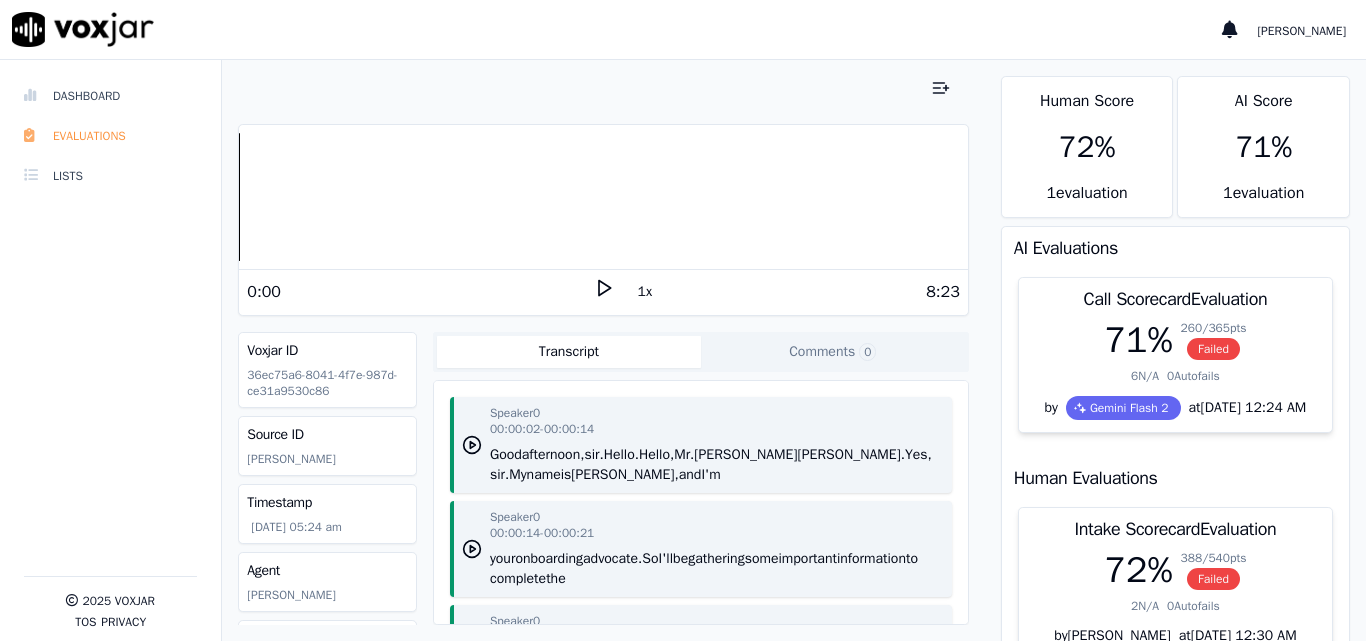 click on "Evaluations" at bounding box center [110, 136] 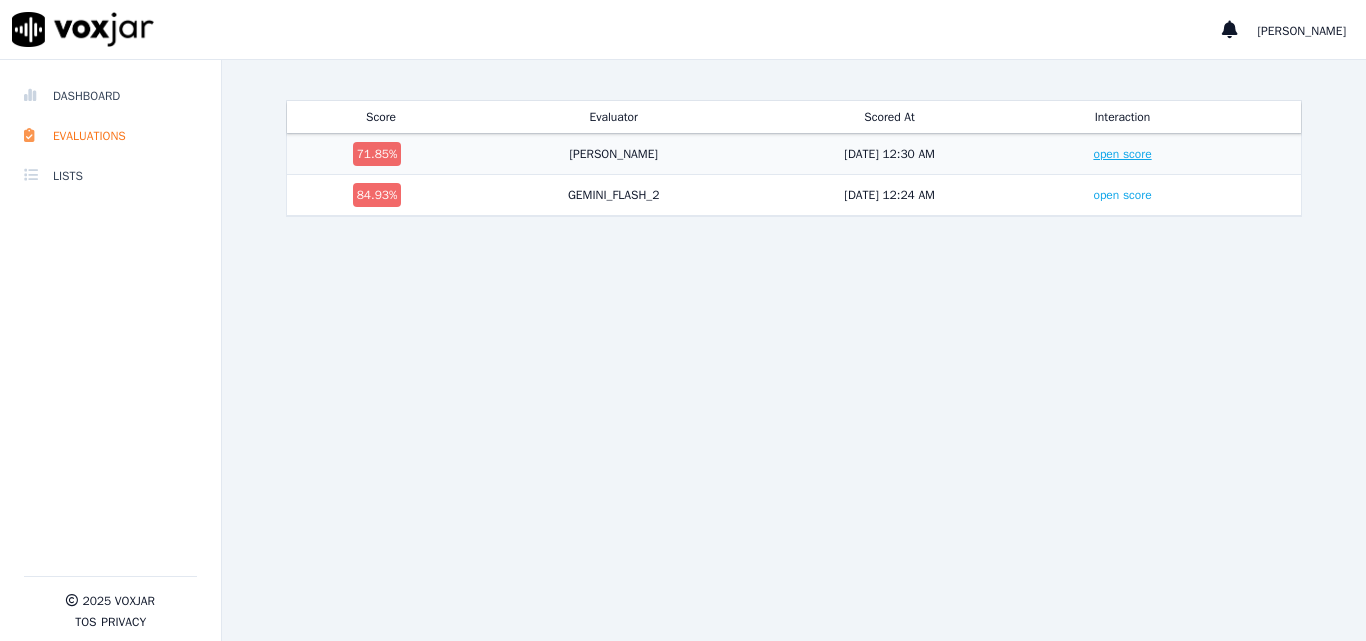 click on "open score" at bounding box center (1122, 154) 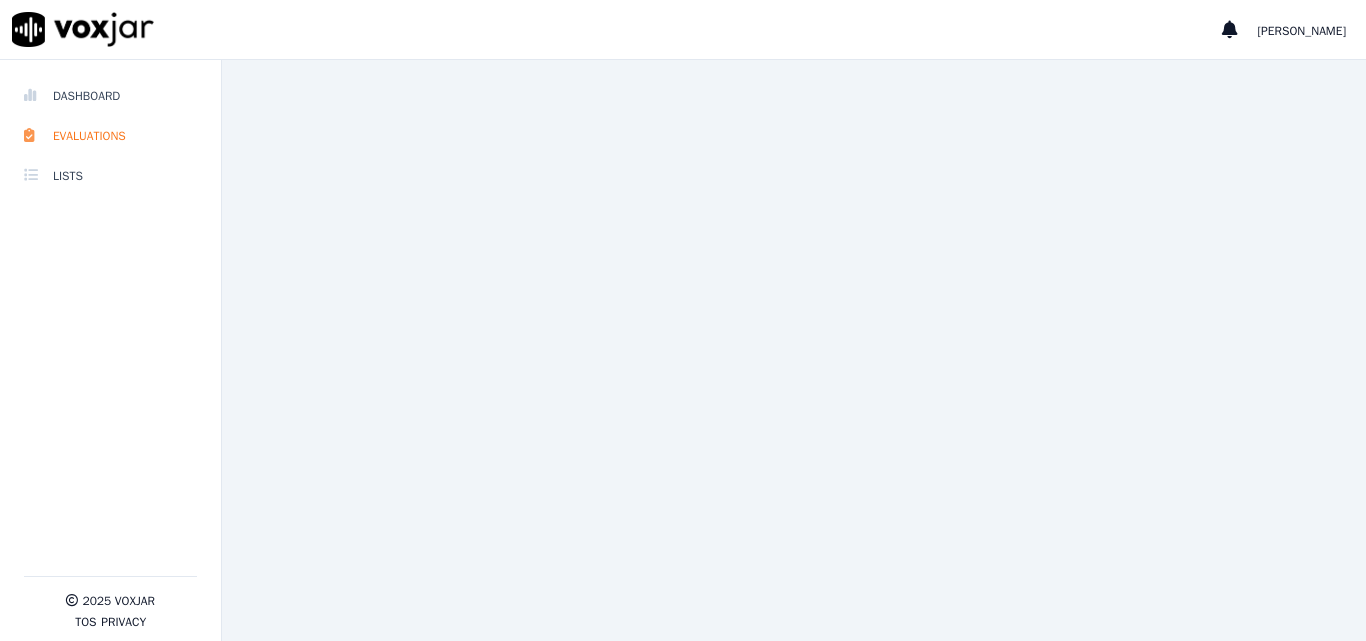scroll, scrollTop: 0, scrollLeft: 0, axis: both 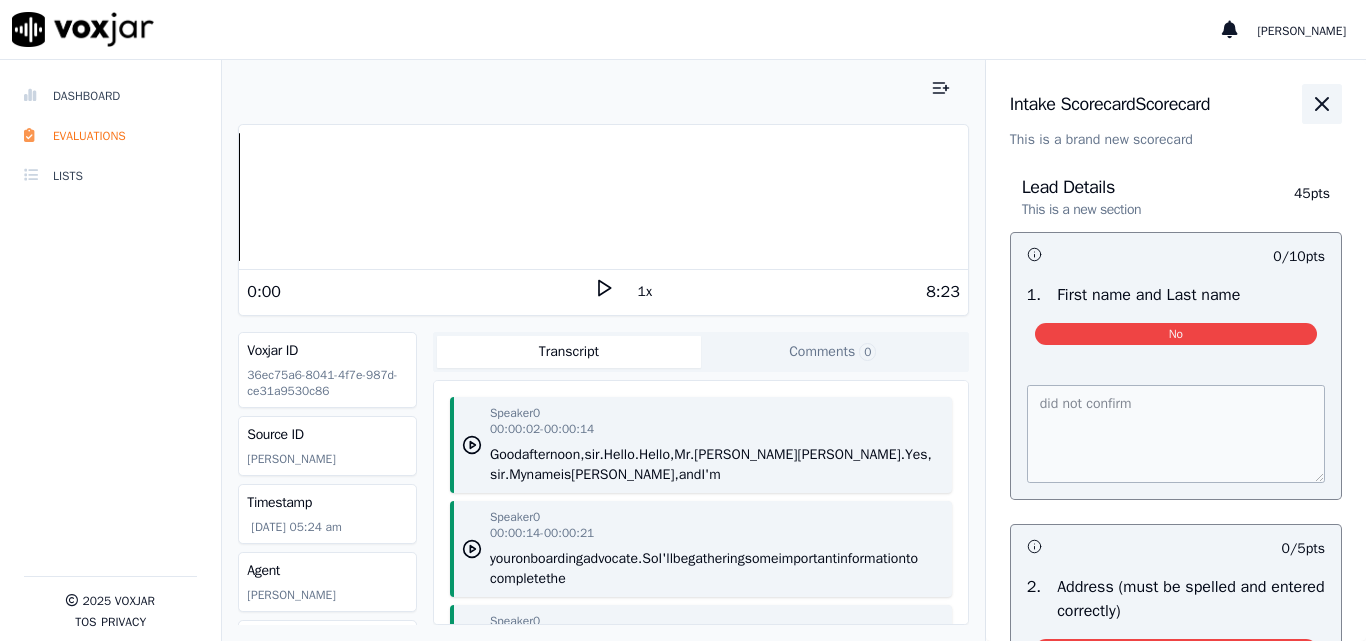 click 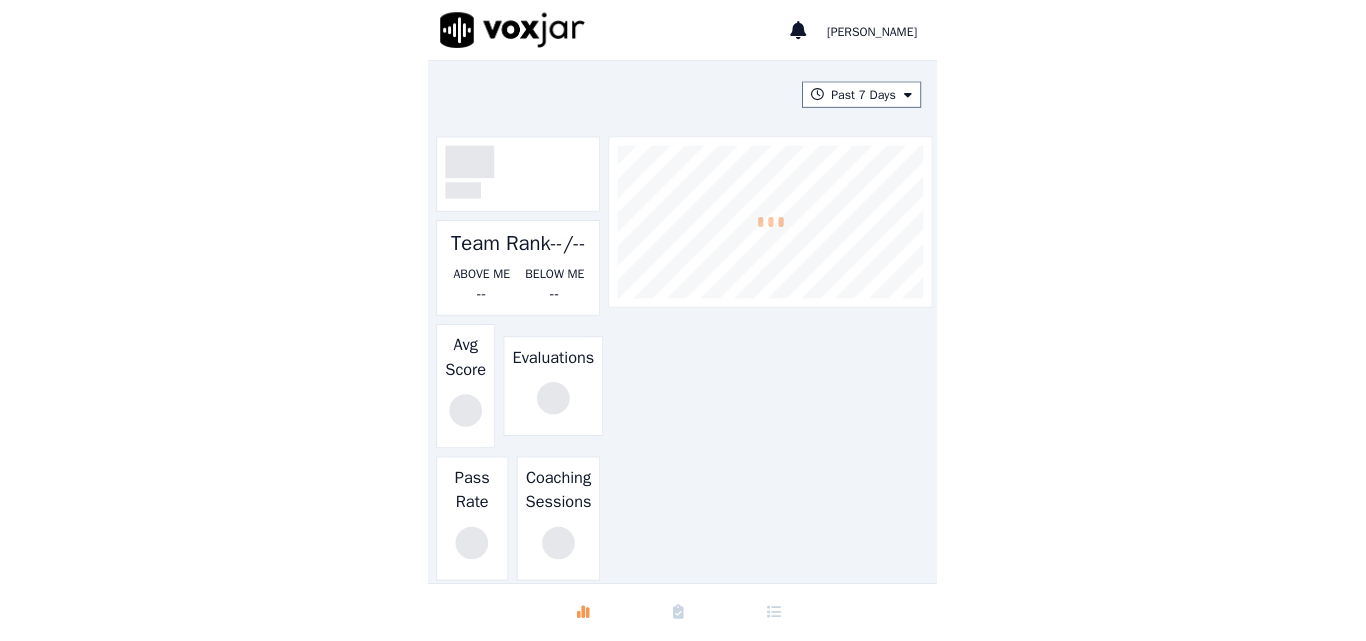 scroll, scrollTop: 0, scrollLeft: 0, axis: both 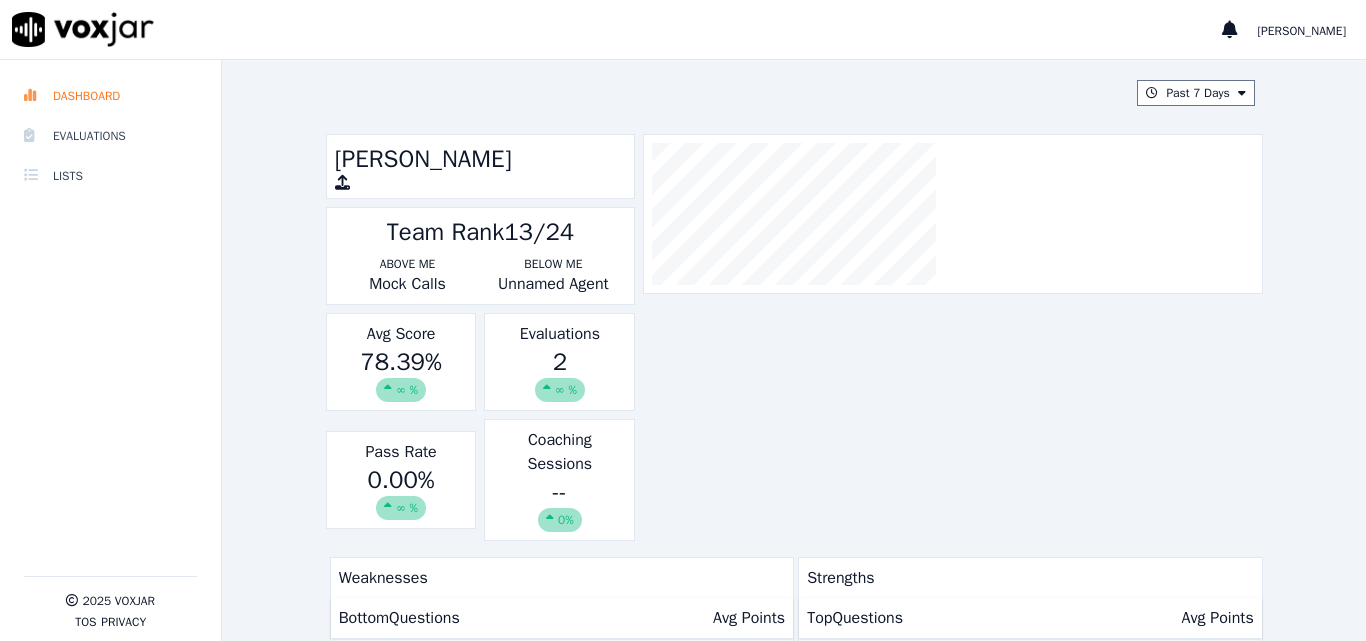 click on "∞ %" at bounding box center (401, 508) 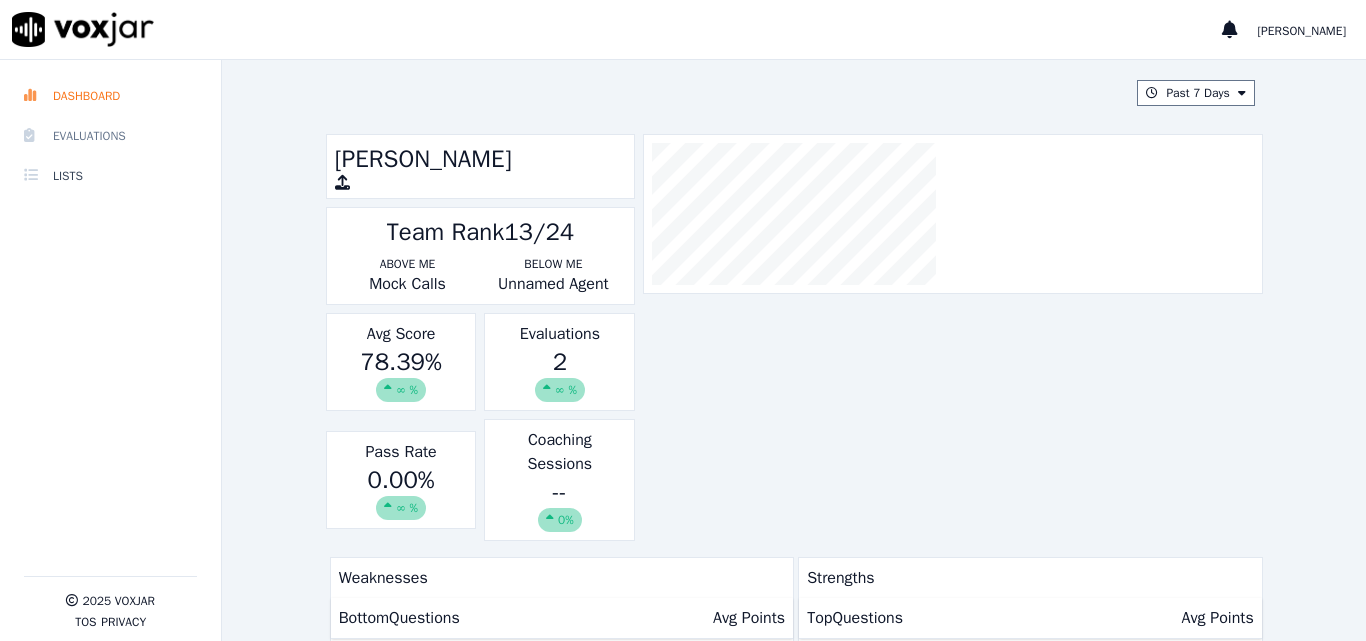 click on "Evaluations" at bounding box center [110, 136] 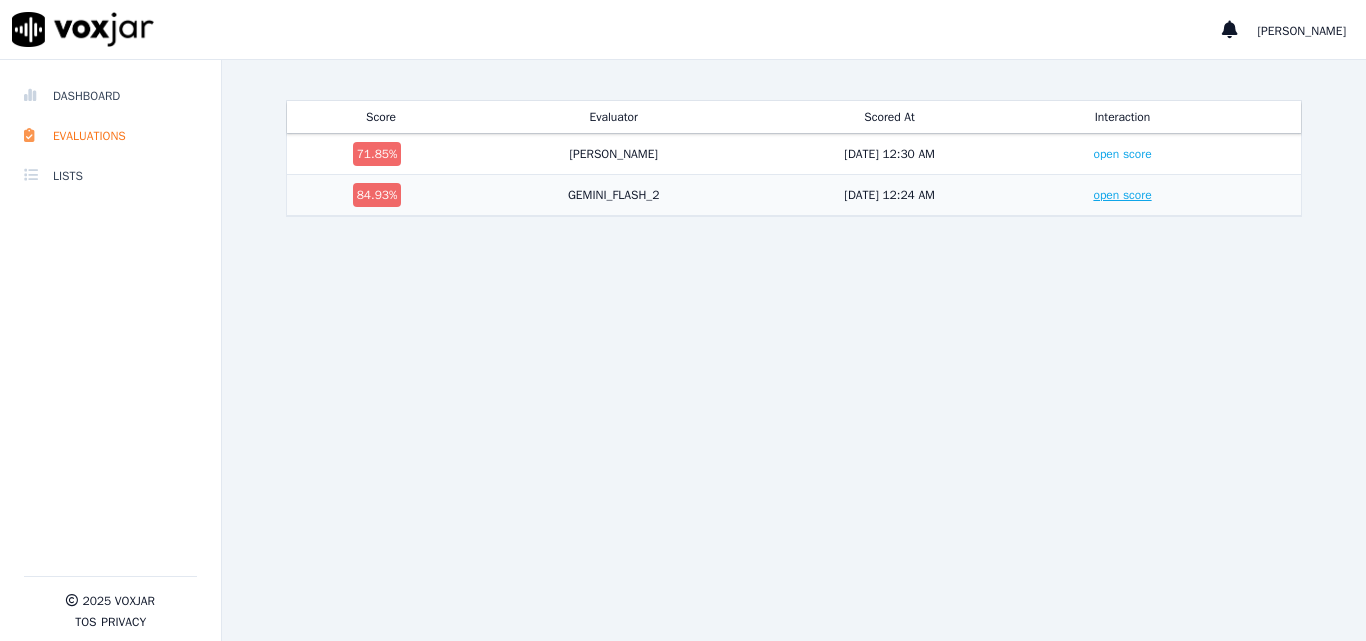 click on "open score" at bounding box center (1122, 195) 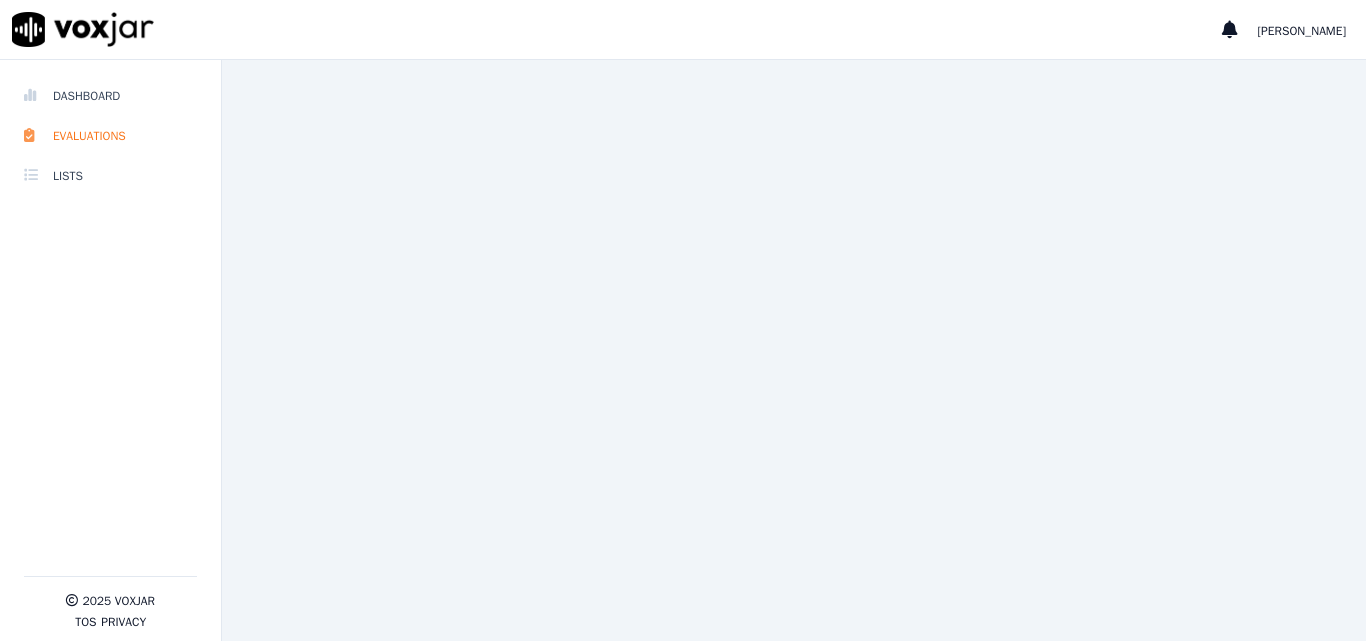 scroll, scrollTop: 0, scrollLeft: 0, axis: both 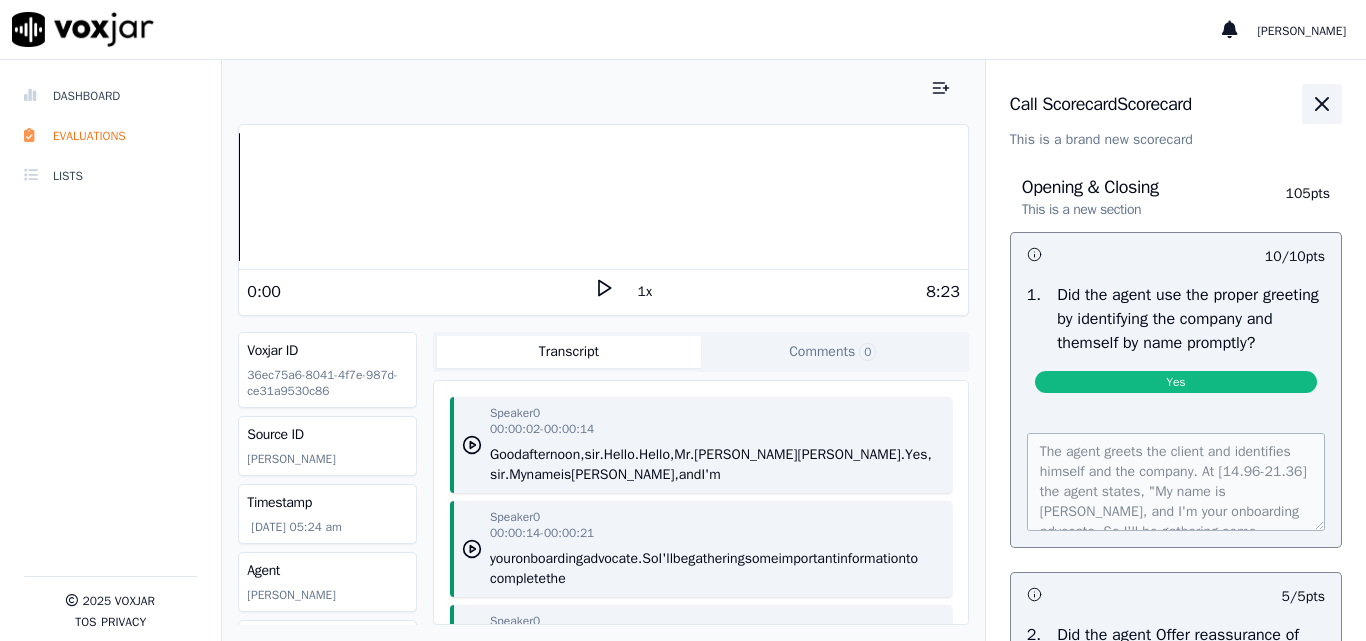 click 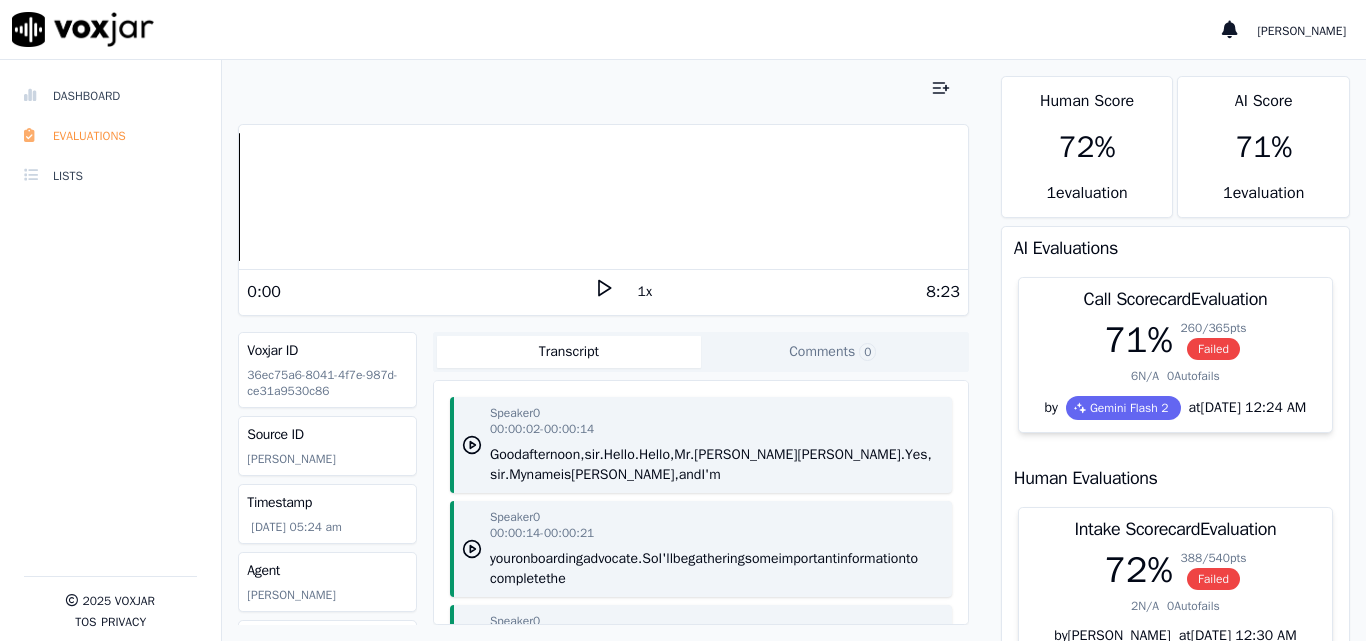 click on "Evaluations" at bounding box center [110, 136] 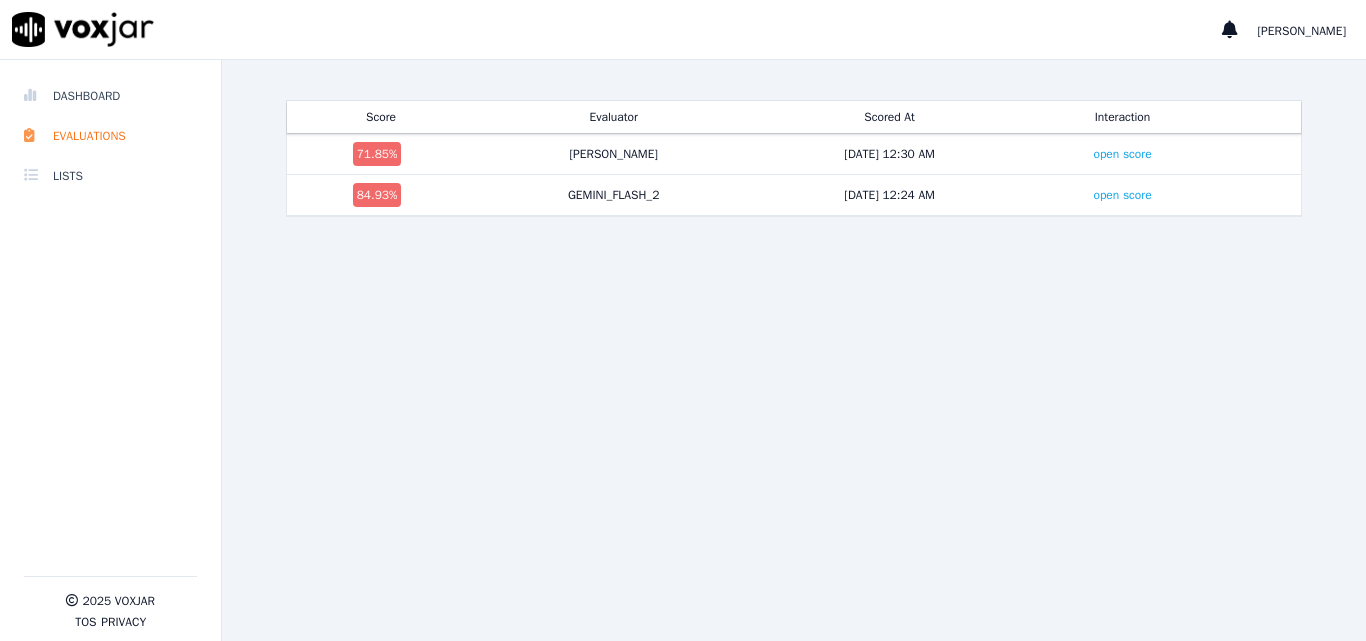 click on "[PERSON_NAME]" at bounding box center [683, 30] 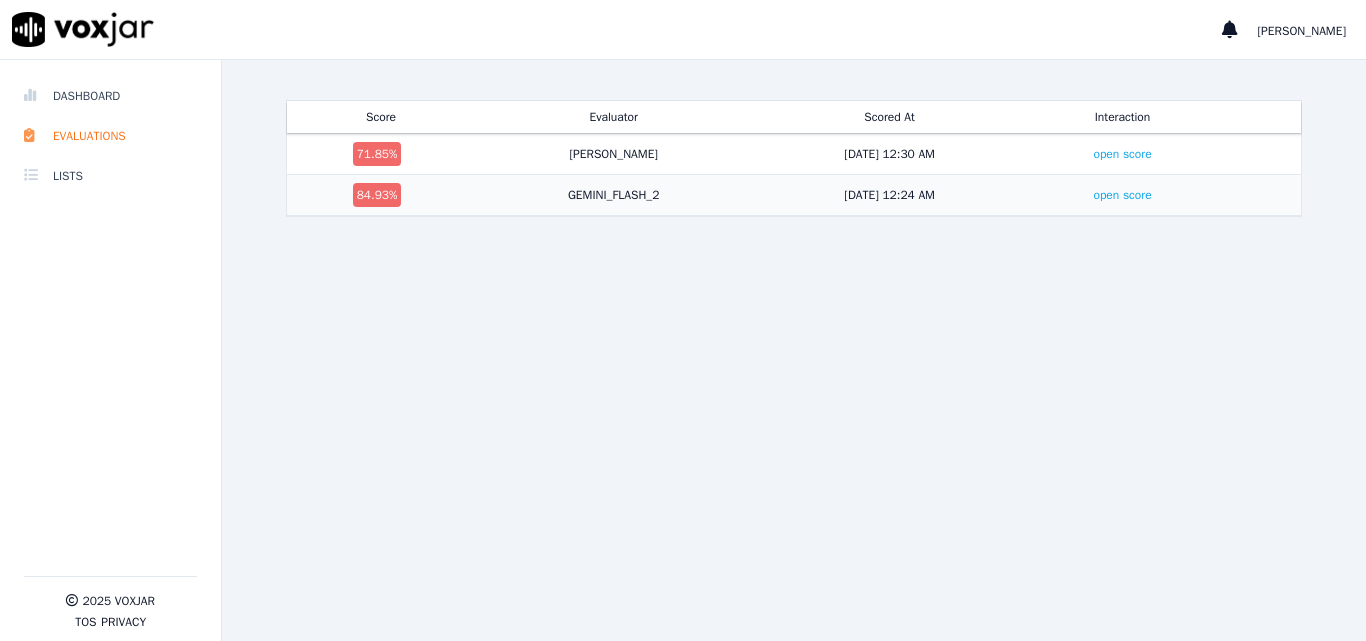 click on "84.93 %" at bounding box center (377, 195) 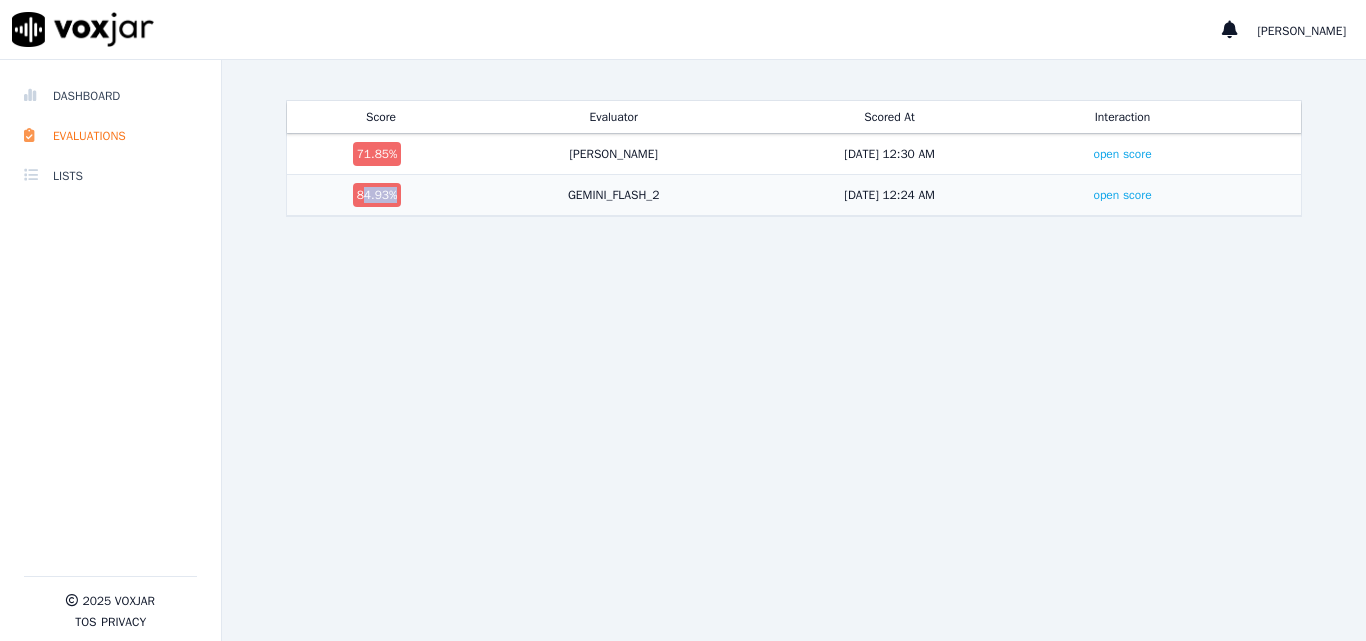 drag, startPoint x: 354, startPoint y: 194, endPoint x: 391, endPoint y: 200, distance: 37.48333 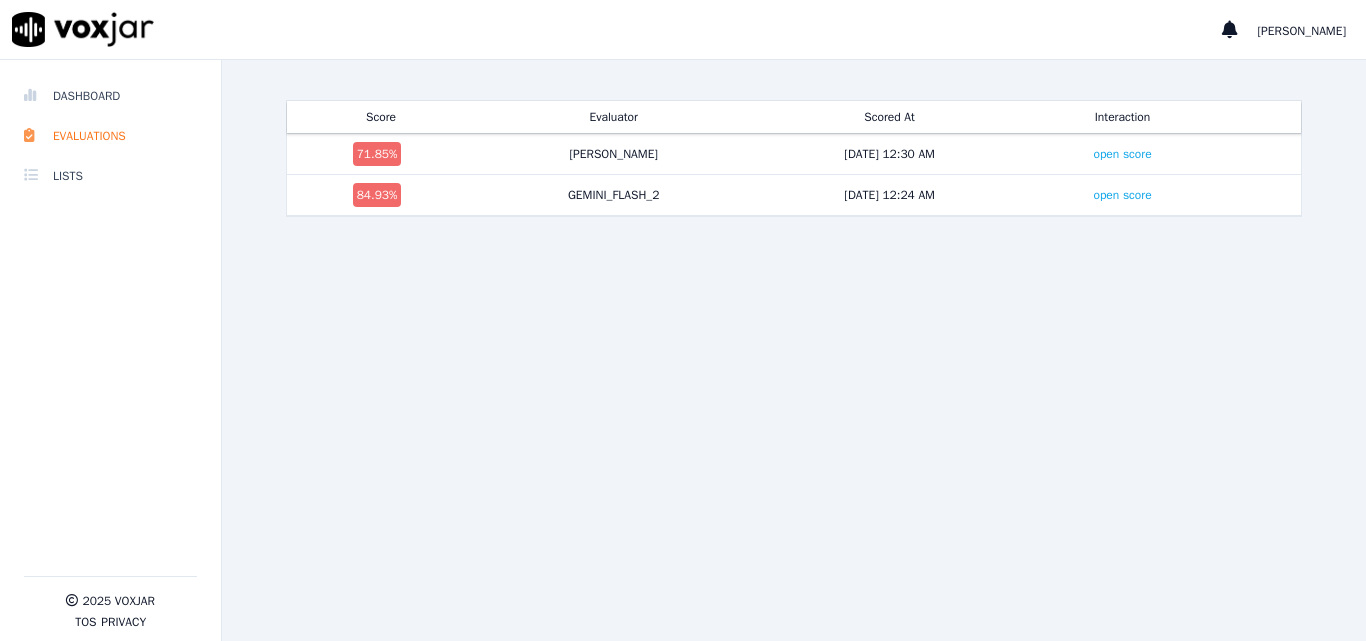 click on "Score   Evaluator   Scored At   Interaction         71.85 %   Zach   7/22/25 12:30 AM   open score     84.93 %   GEMINI_FLASH_2   7/22/25 12:24 AM   open score" at bounding box center [794, 350] 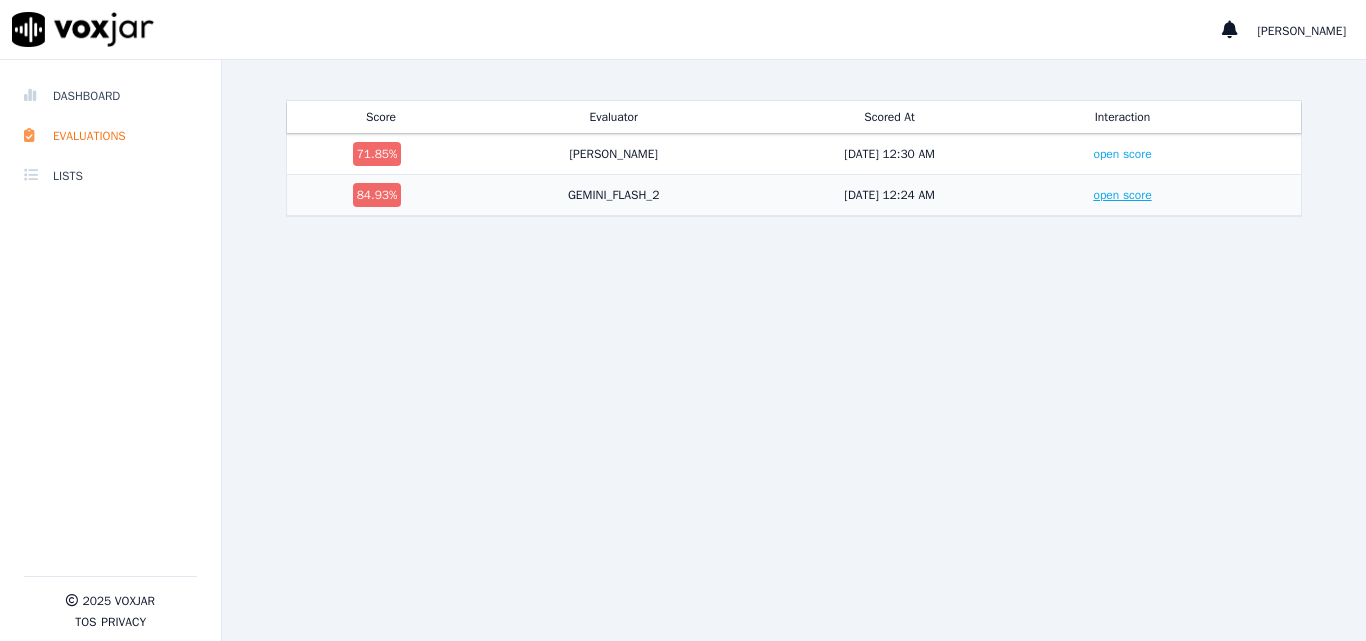 click on "open score" at bounding box center (1122, 195) 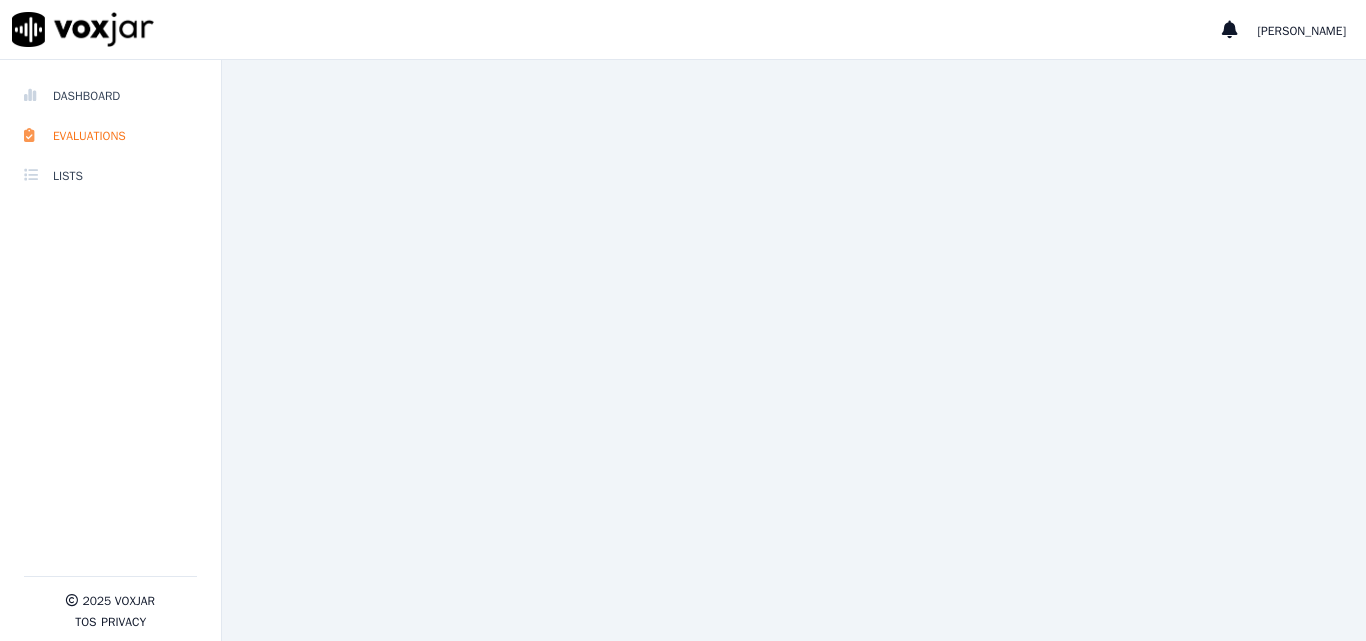 scroll, scrollTop: 0, scrollLeft: 0, axis: both 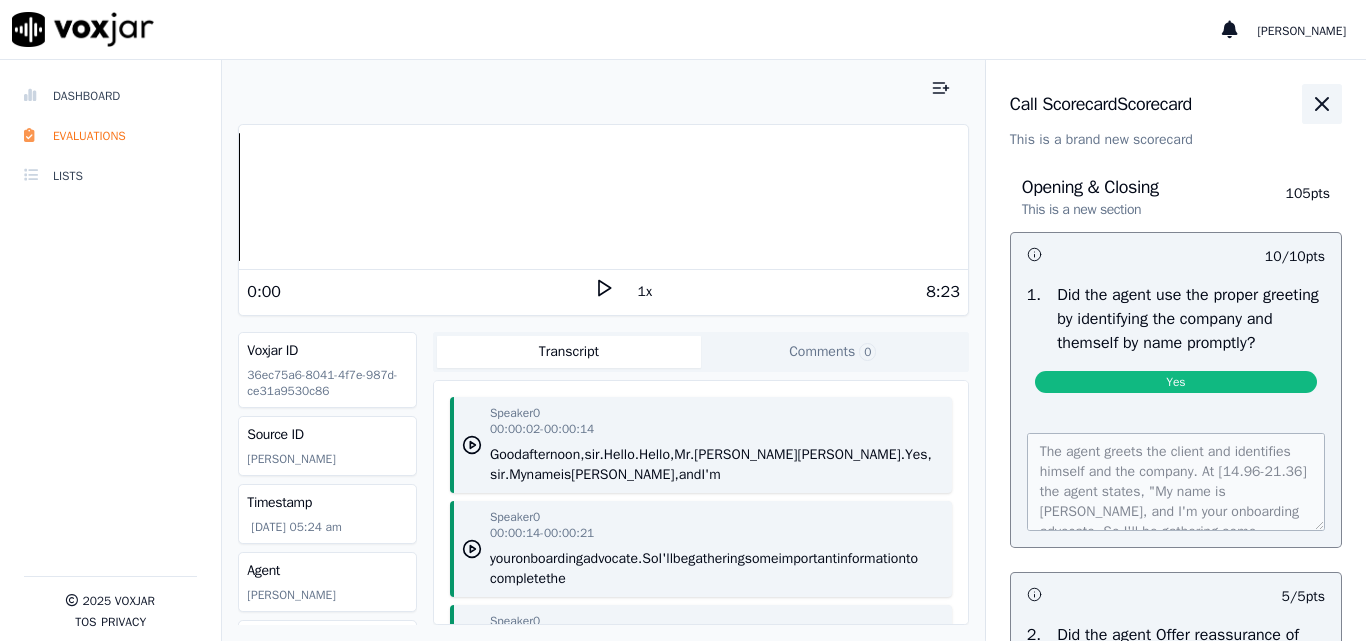 click 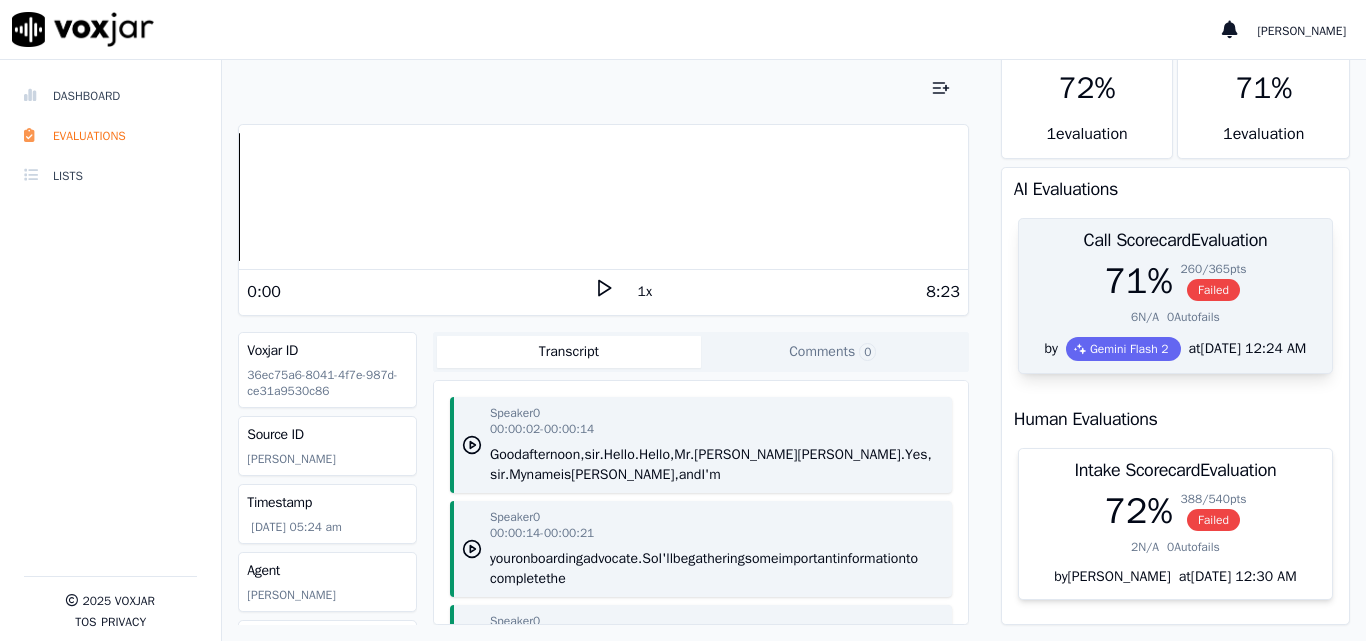 scroll, scrollTop: 120, scrollLeft: 0, axis: vertical 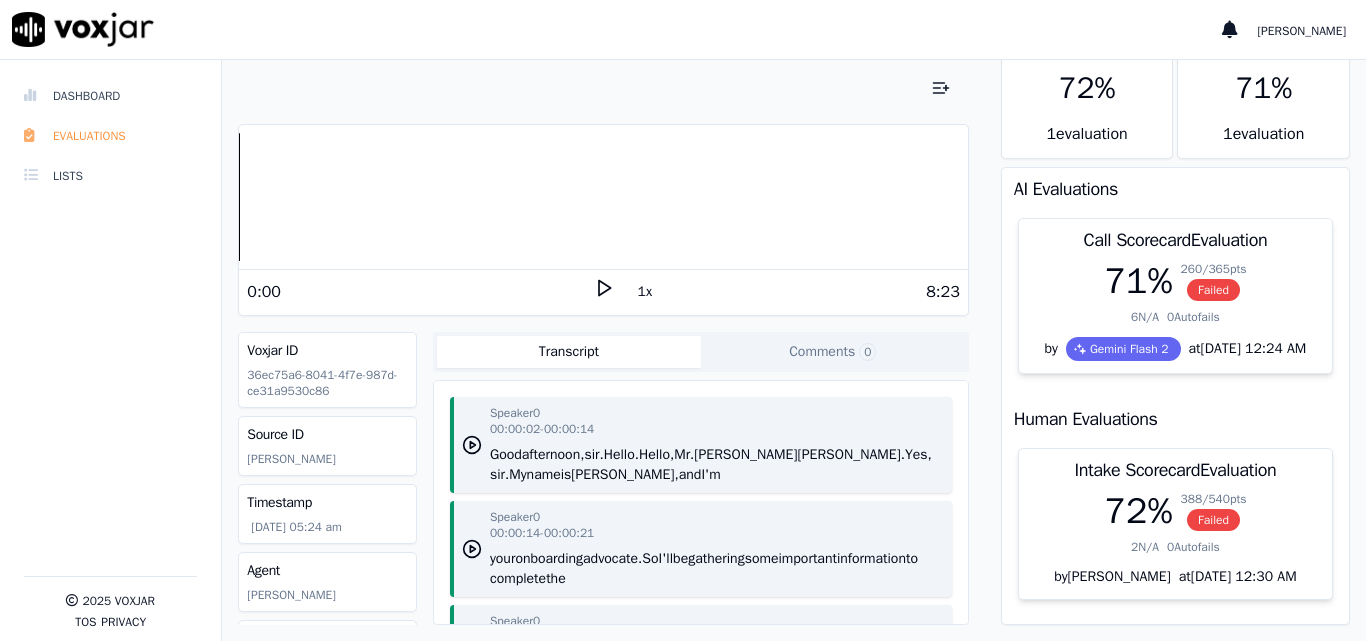 click on "Evaluations" at bounding box center [110, 136] 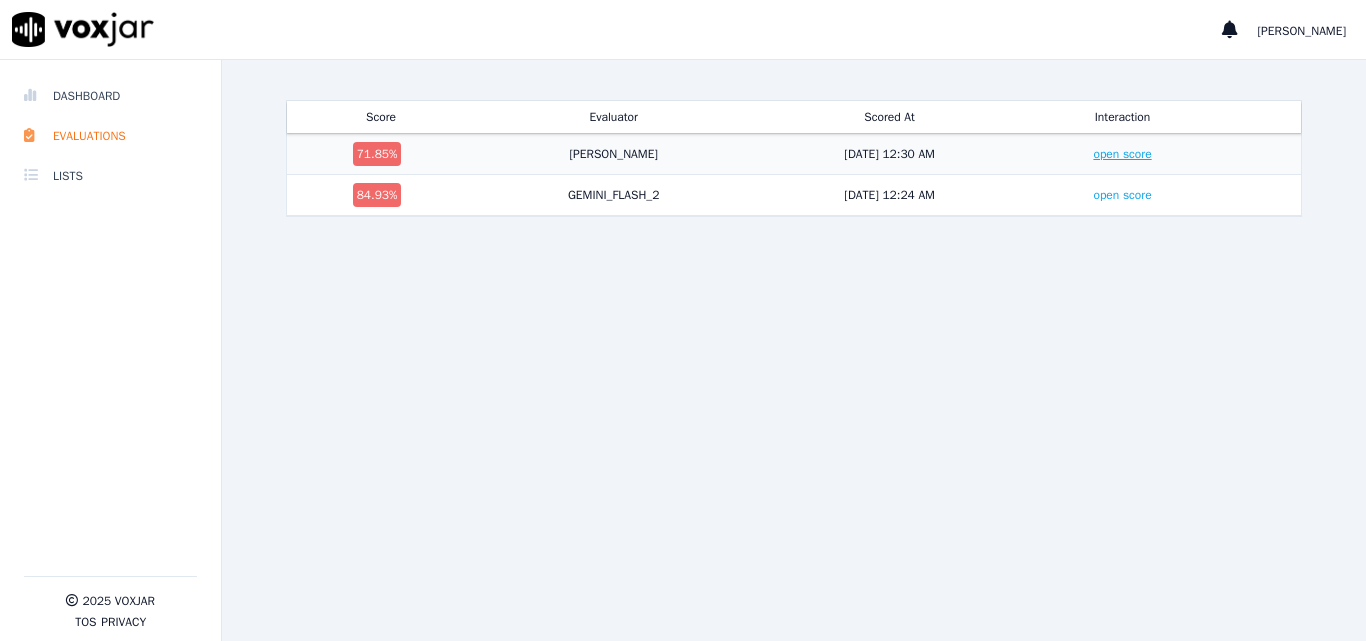 click on "open score" at bounding box center [1122, 154] 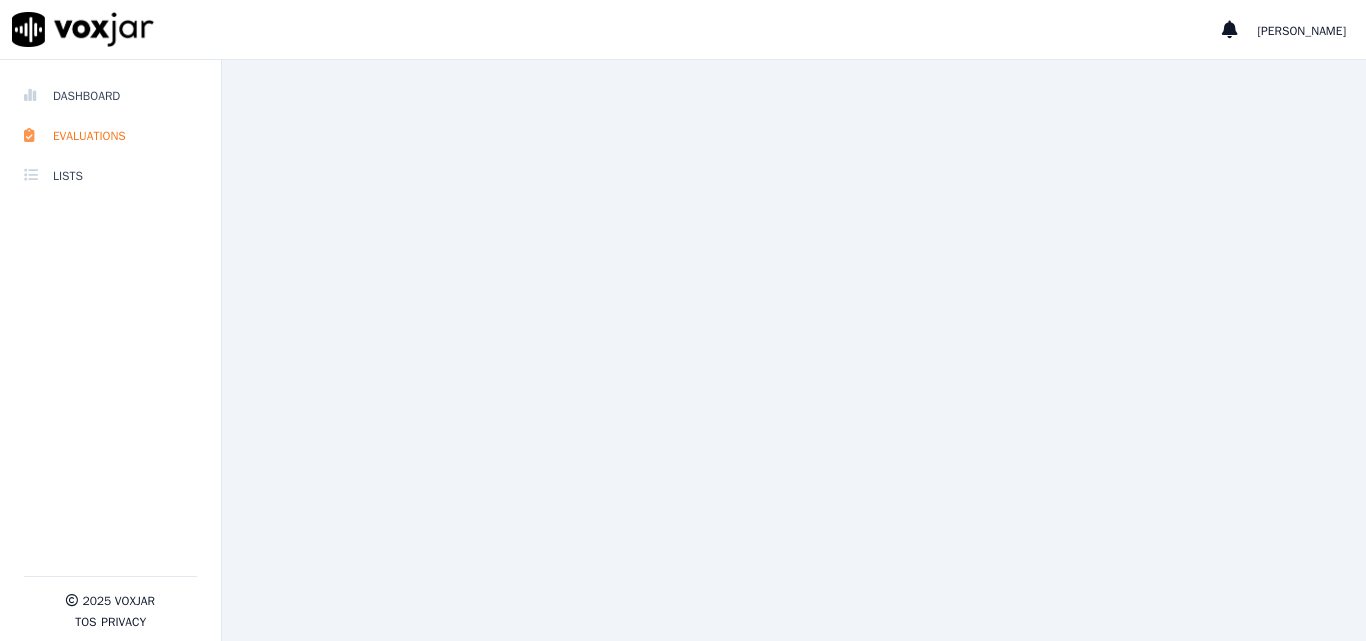 scroll, scrollTop: 0, scrollLeft: 0, axis: both 